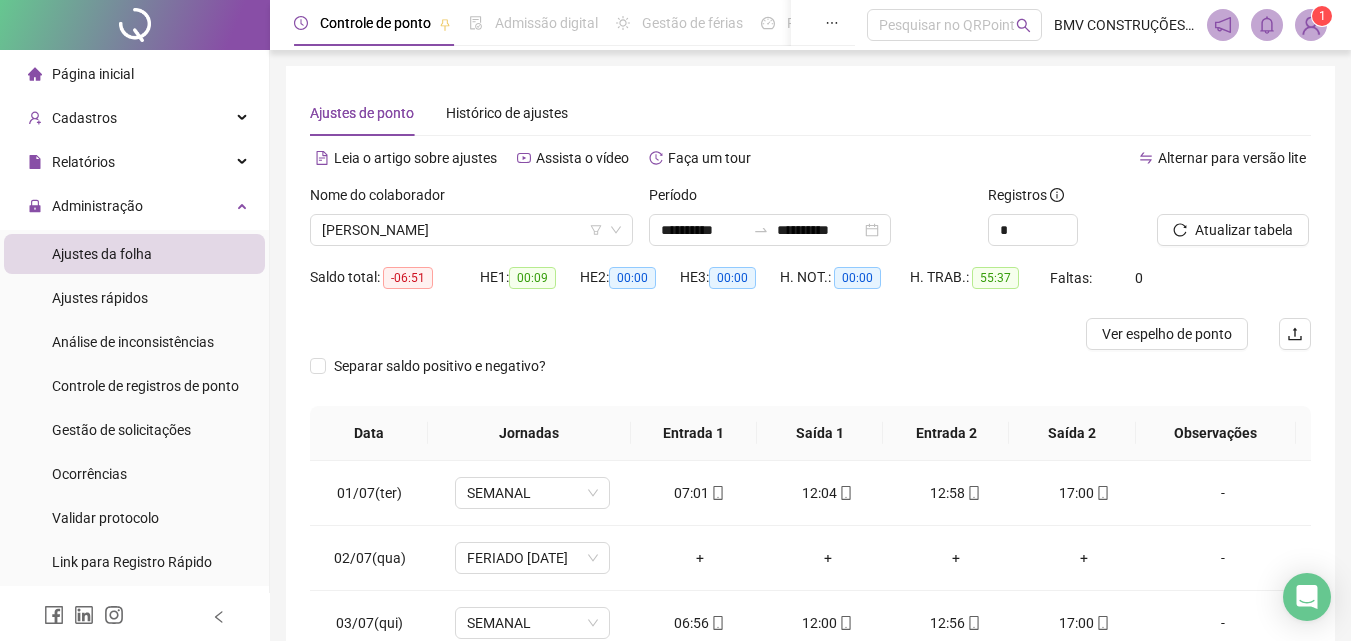 scroll, scrollTop: 357, scrollLeft: 0, axis: vertical 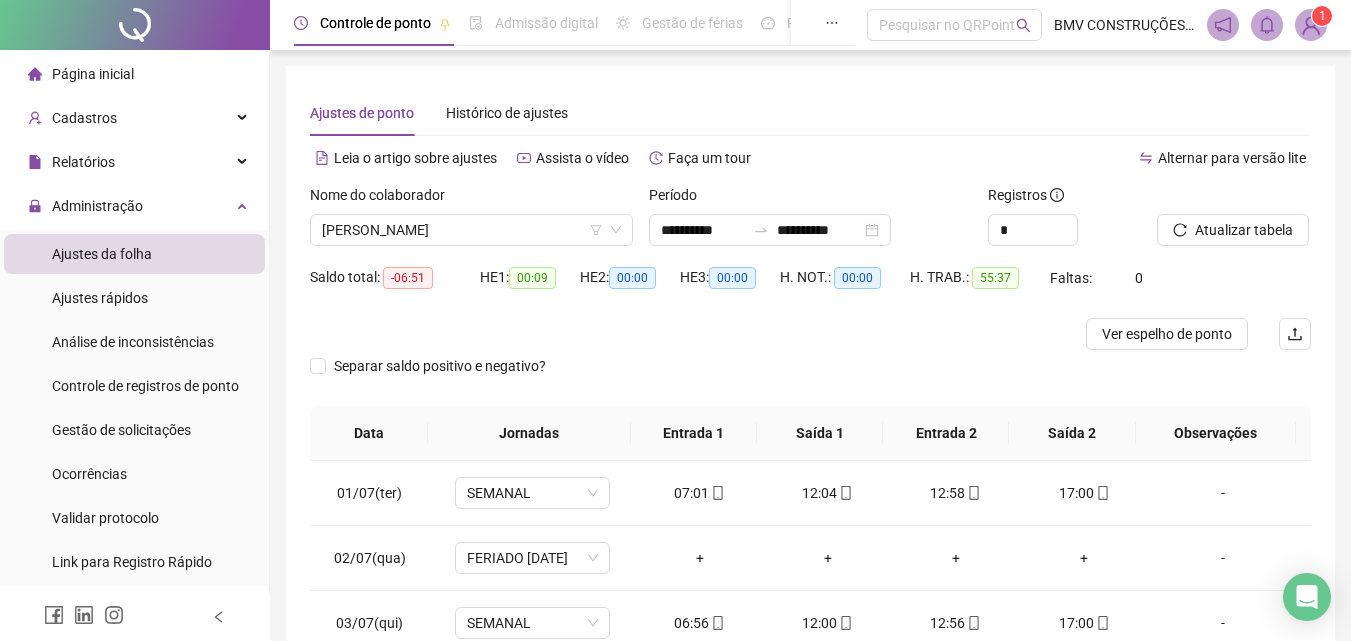 click on "Nome do colaborador" at bounding box center (471, 199) 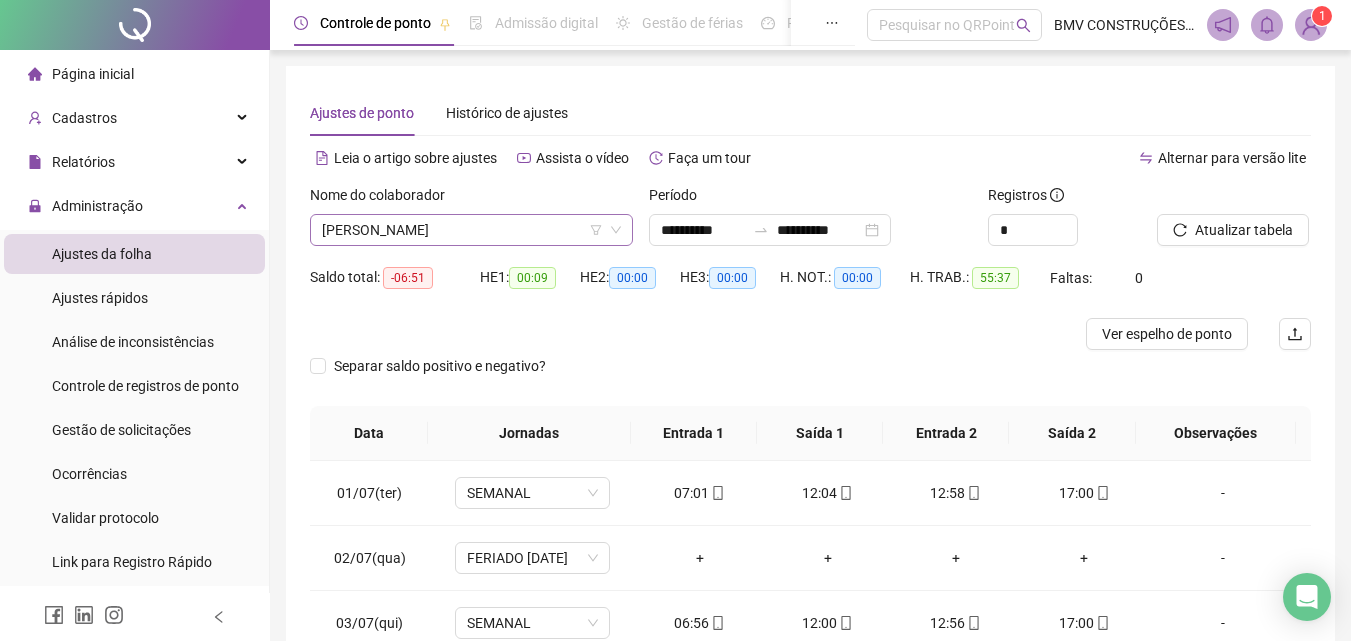 click on "[PERSON_NAME]" at bounding box center [471, 230] 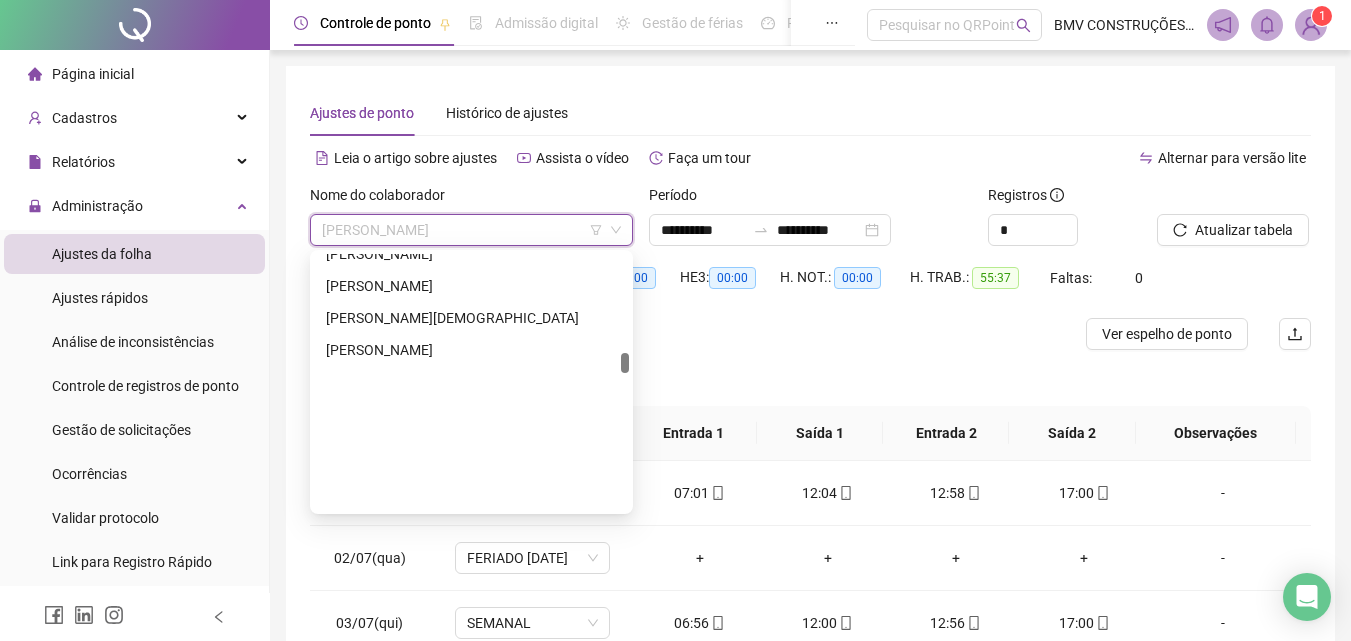 scroll, scrollTop: 7592, scrollLeft: 0, axis: vertical 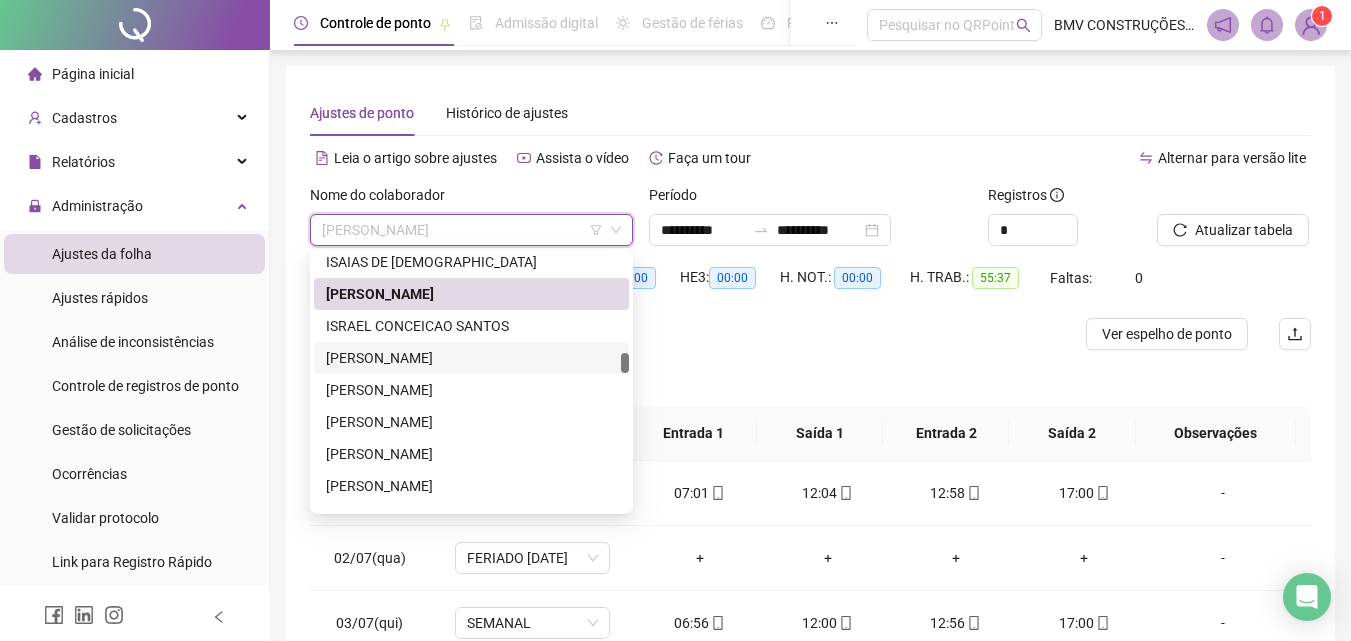 click on "[PERSON_NAME]" at bounding box center [471, 358] 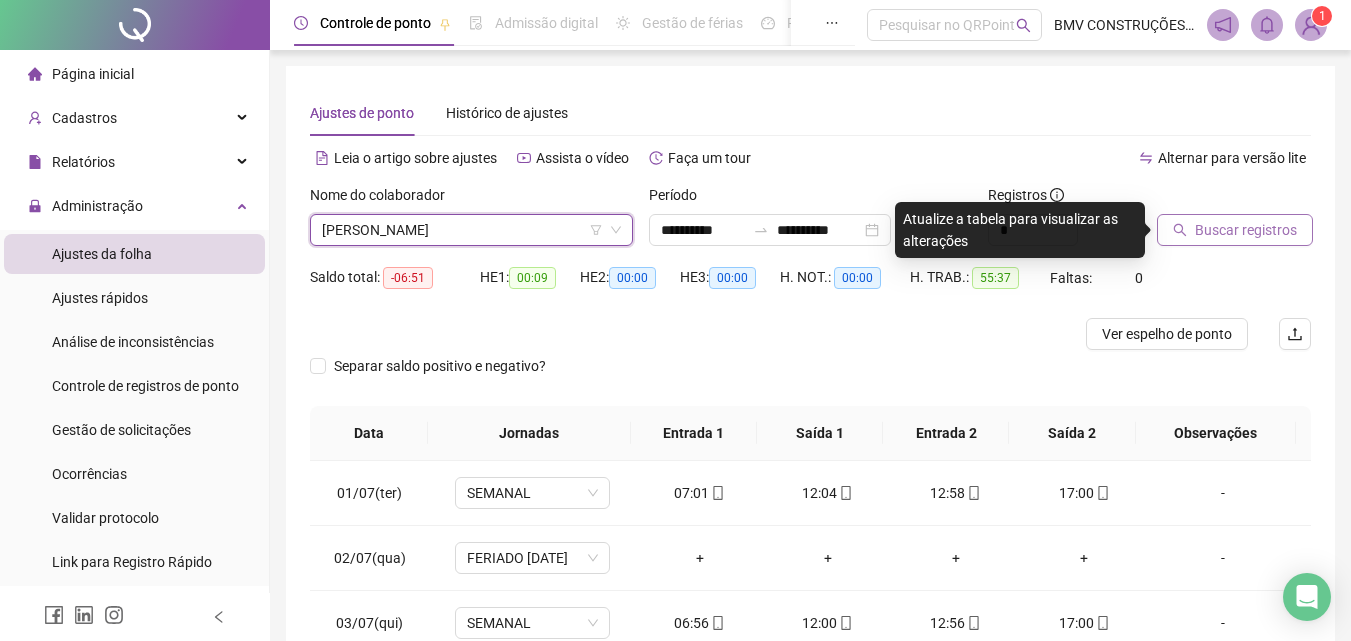 click on "Buscar registros" at bounding box center [1235, 230] 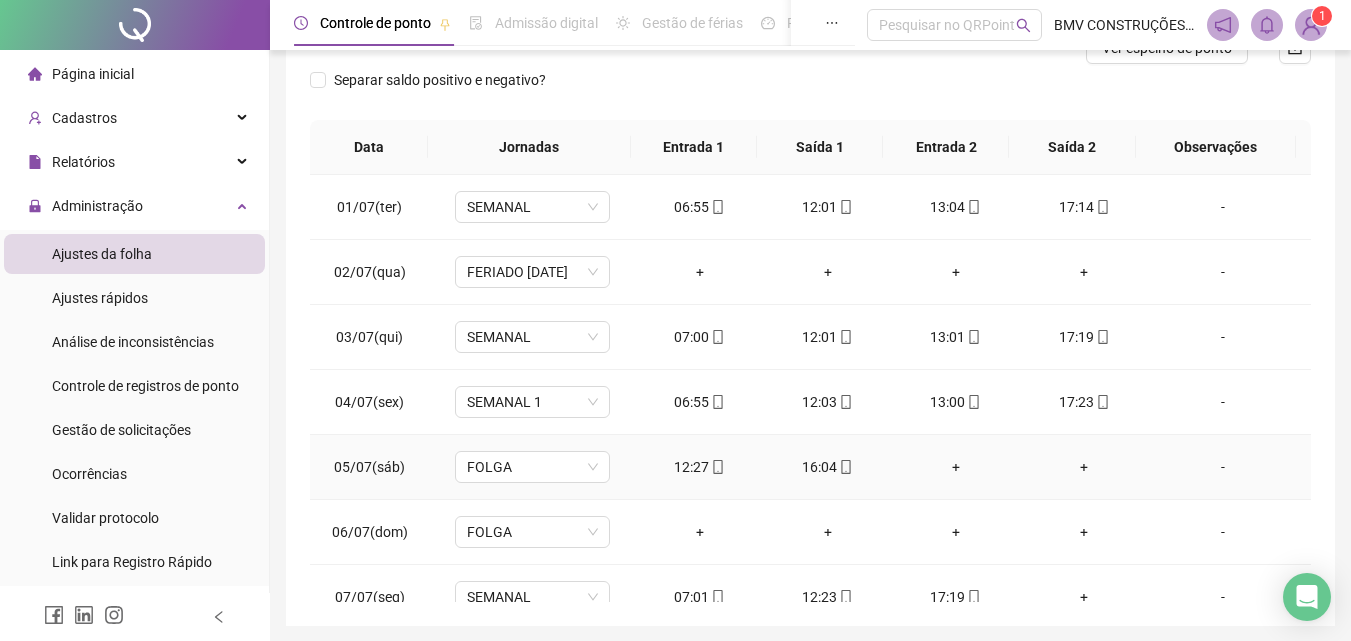 scroll, scrollTop: 357, scrollLeft: 0, axis: vertical 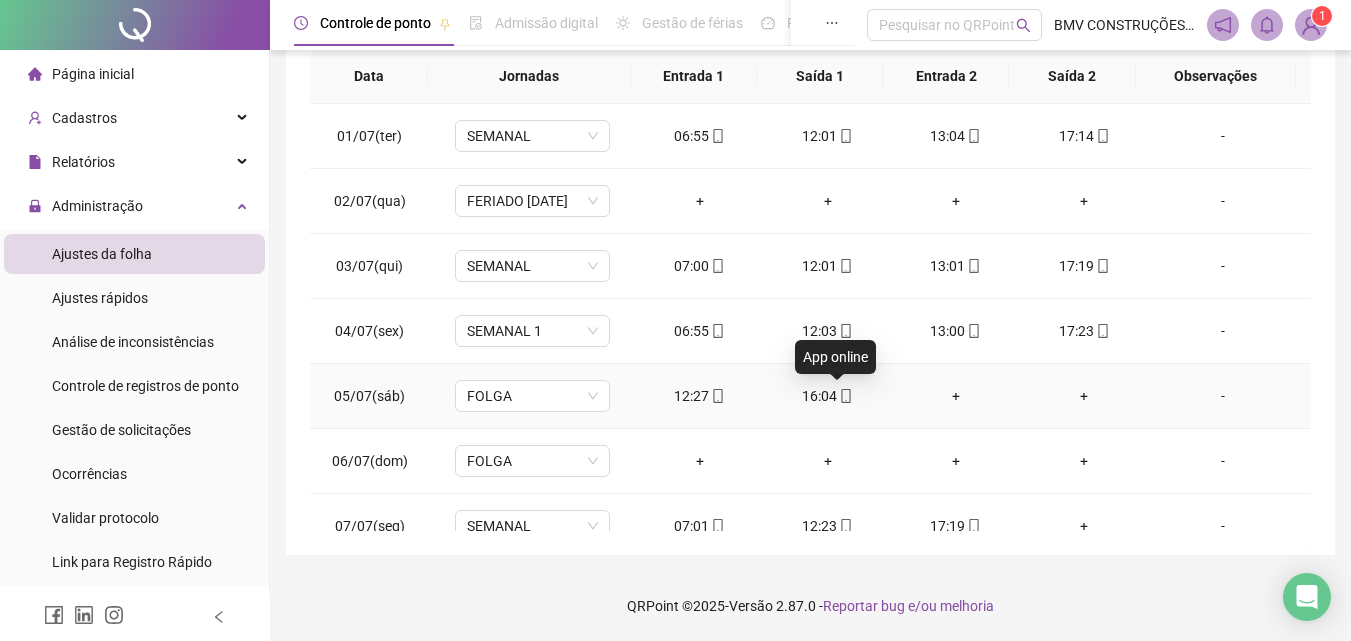 click 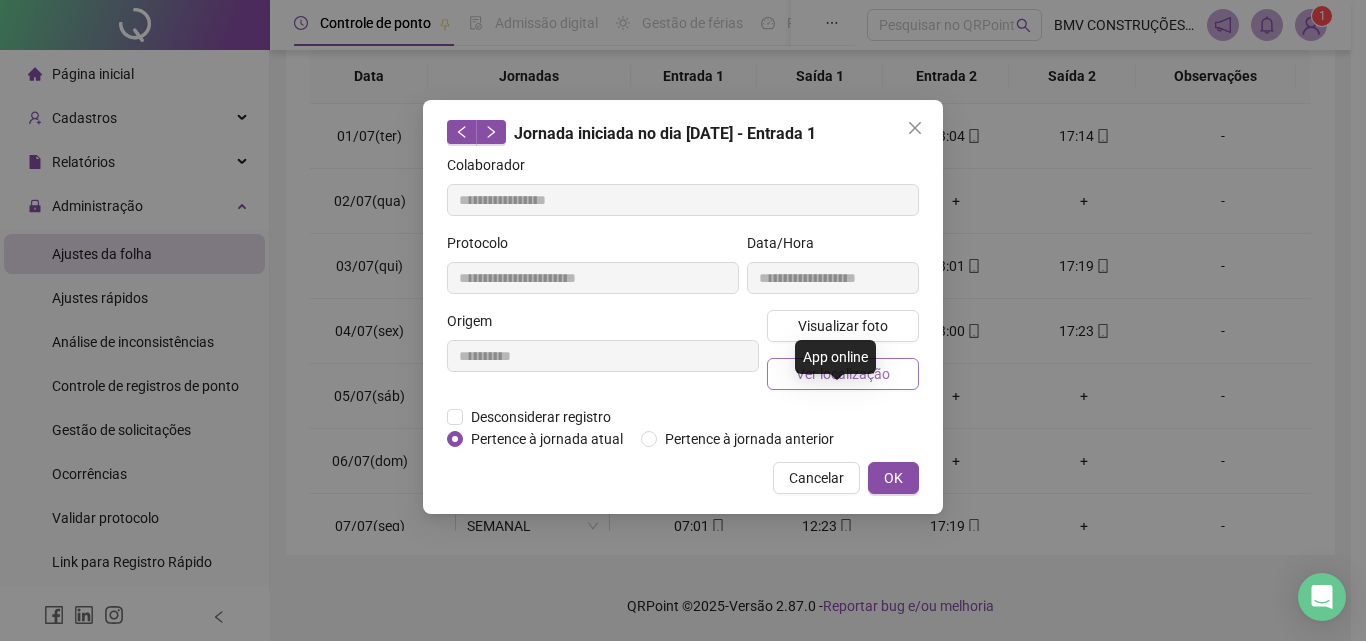 type on "**********" 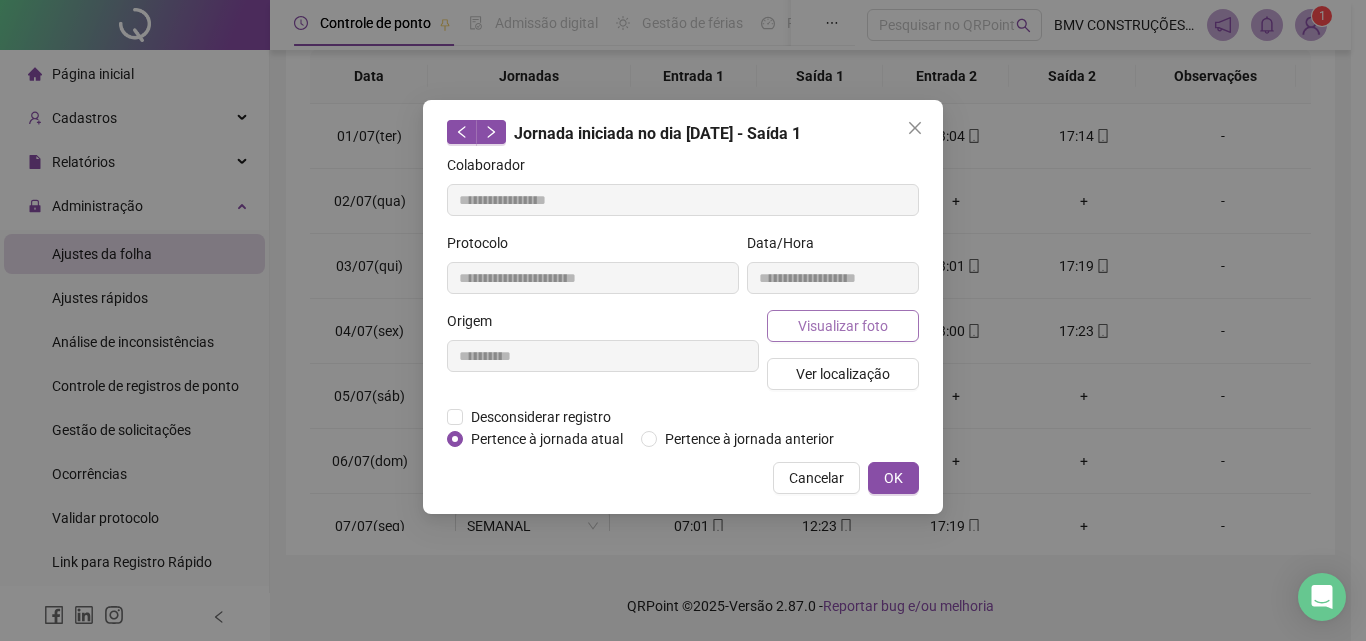 click on "Visualizar foto" at bounding box center (843, 326) 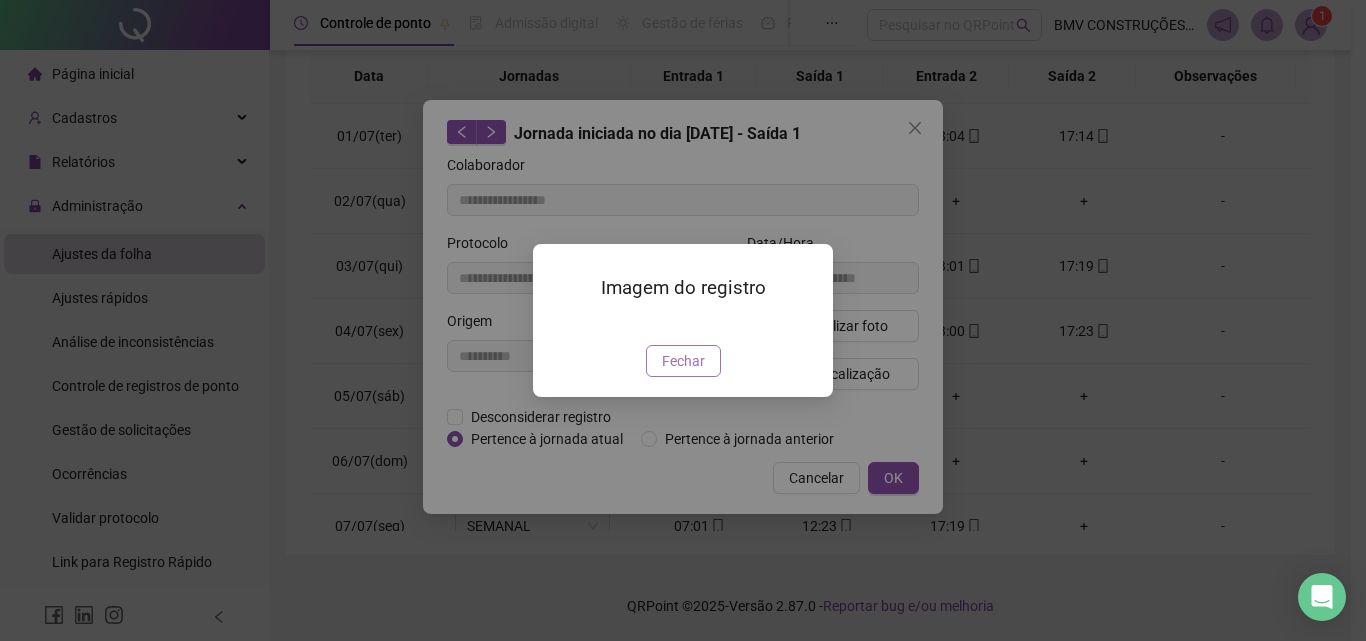 click on "Fechar" at bounding box center [683, 361] 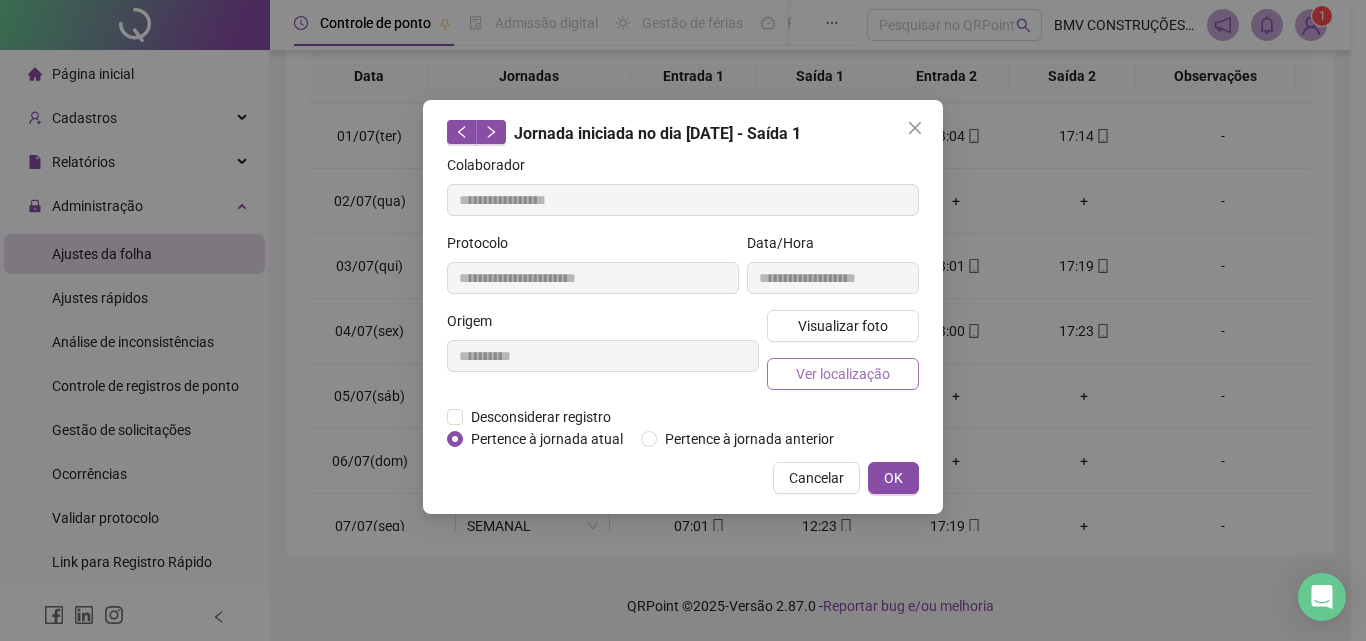 drag, startPoint x: 795, startPoint y: 393, endPoint x: 806, endPoint y: 379, distance: 17.804493 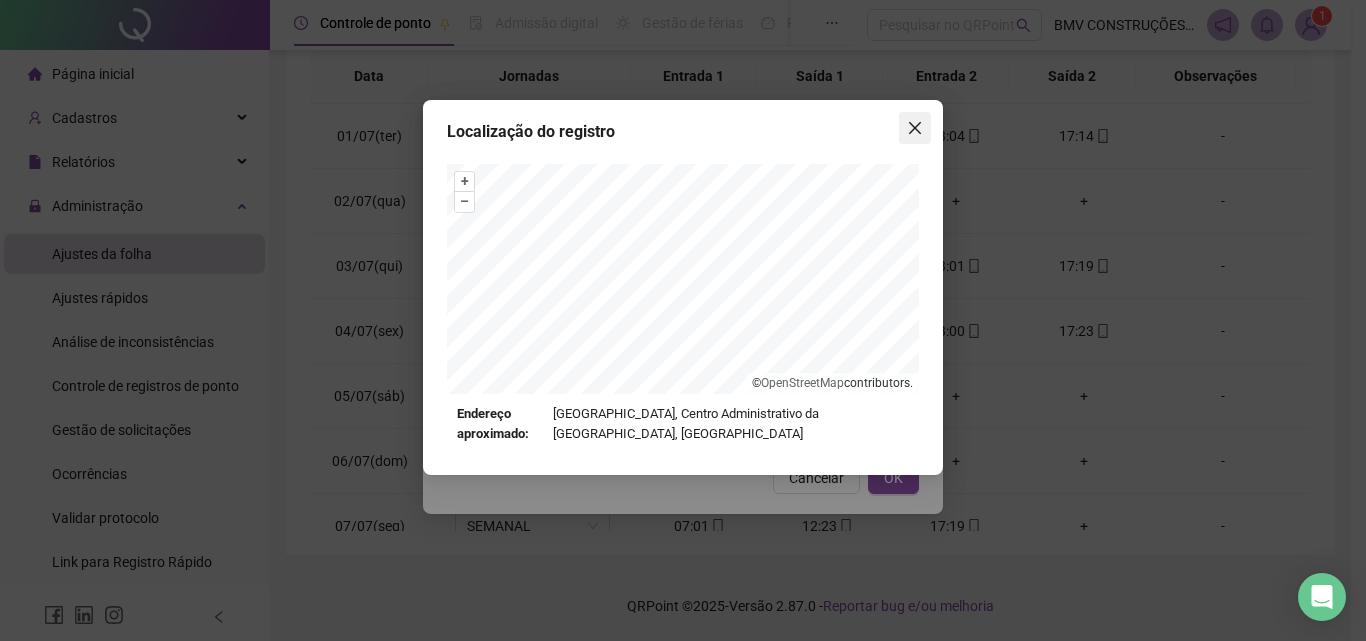click at bounding box center [915, 128] 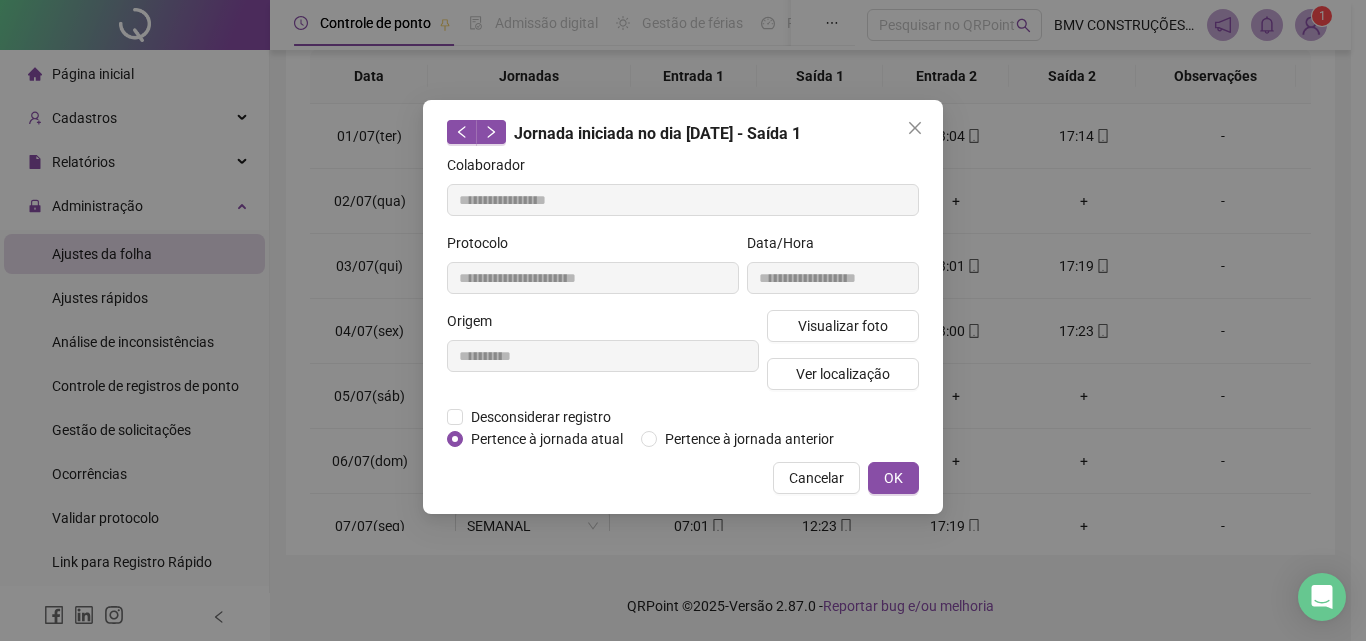 click at bounding box center [915, 128] 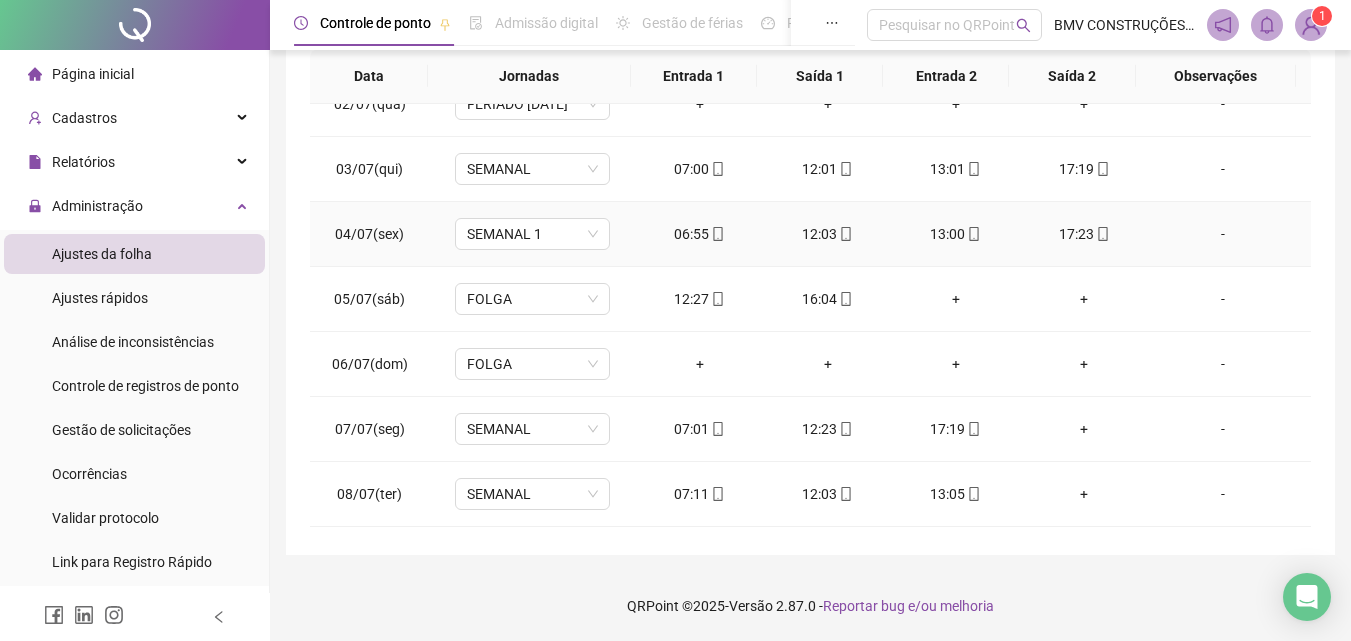 scroll, scrollTop: 223, scrollLeft: 0, axis: vertical 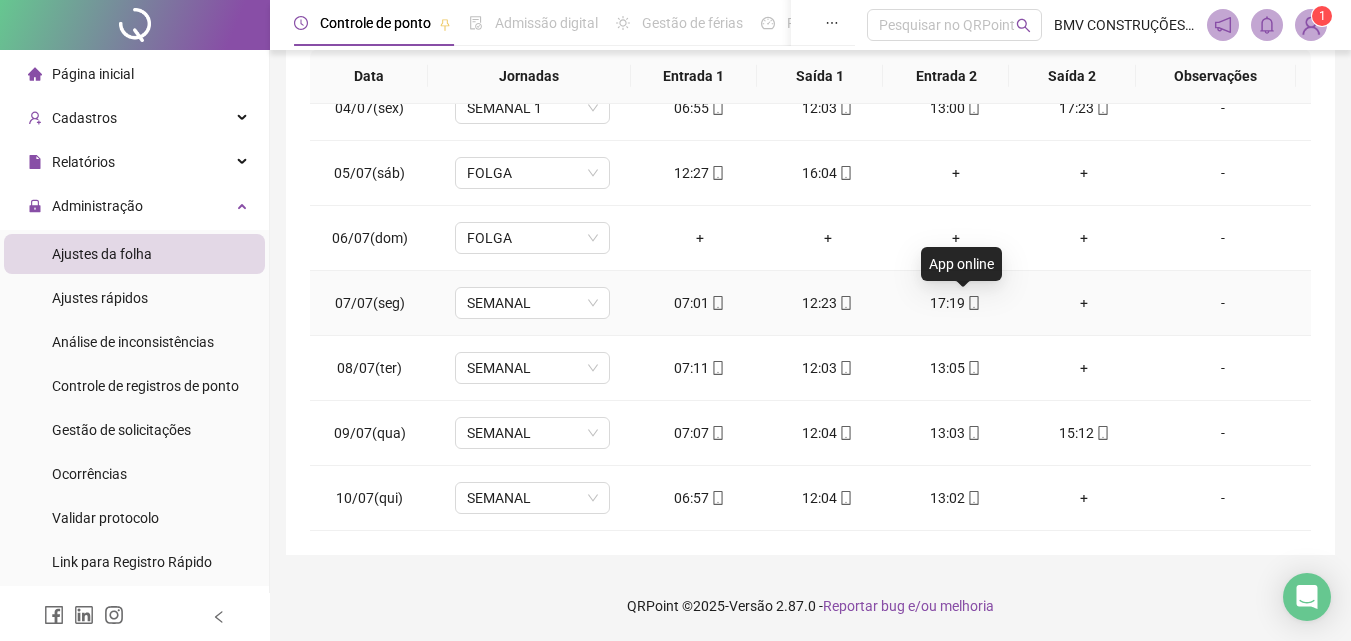 click 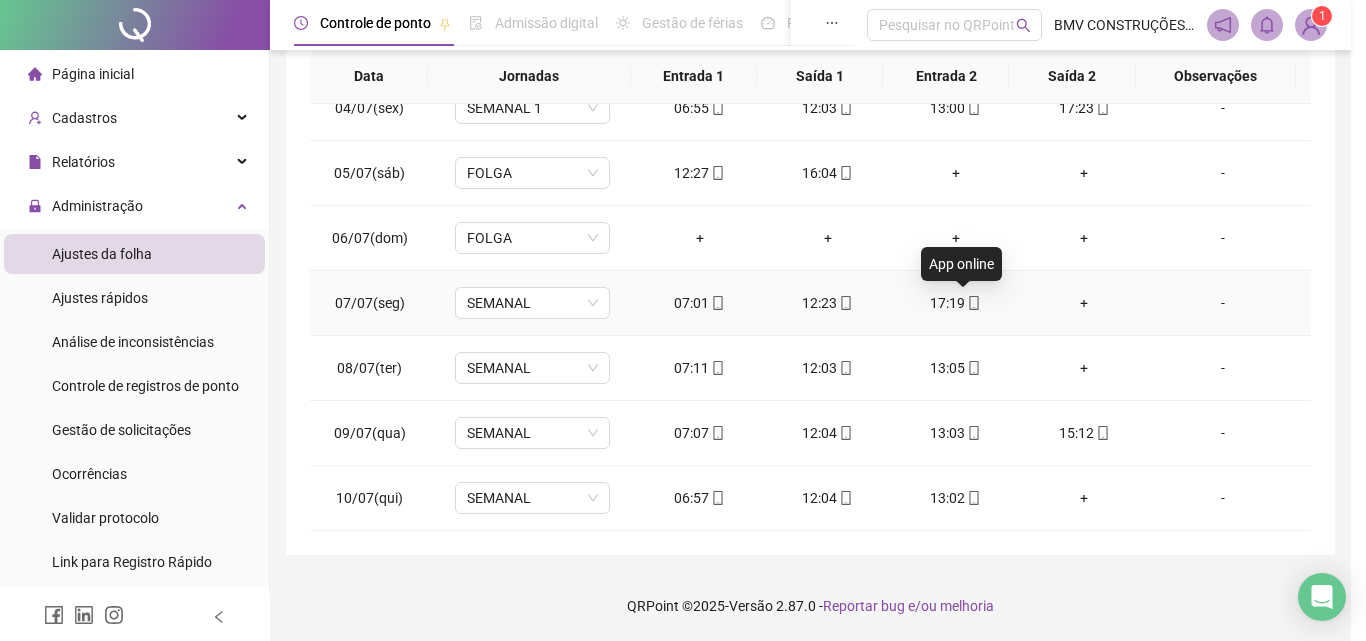 type on "**********" 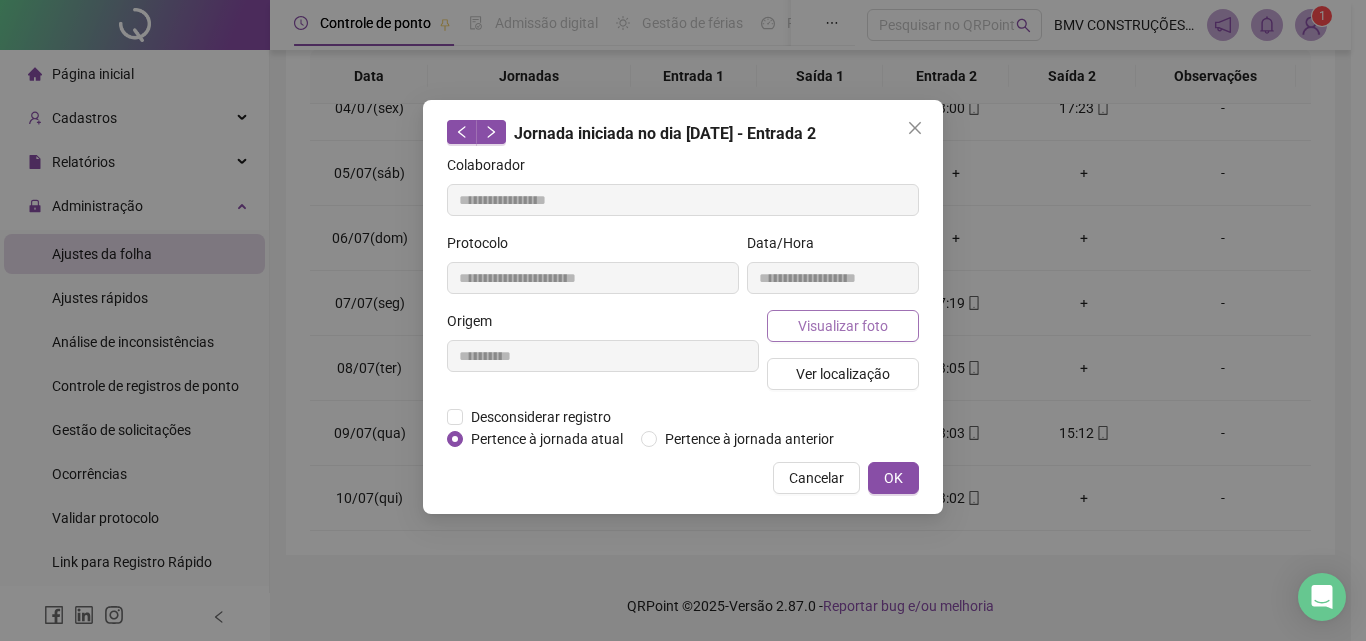 click on "Visualizar foto" at bounding box center (843, 326) 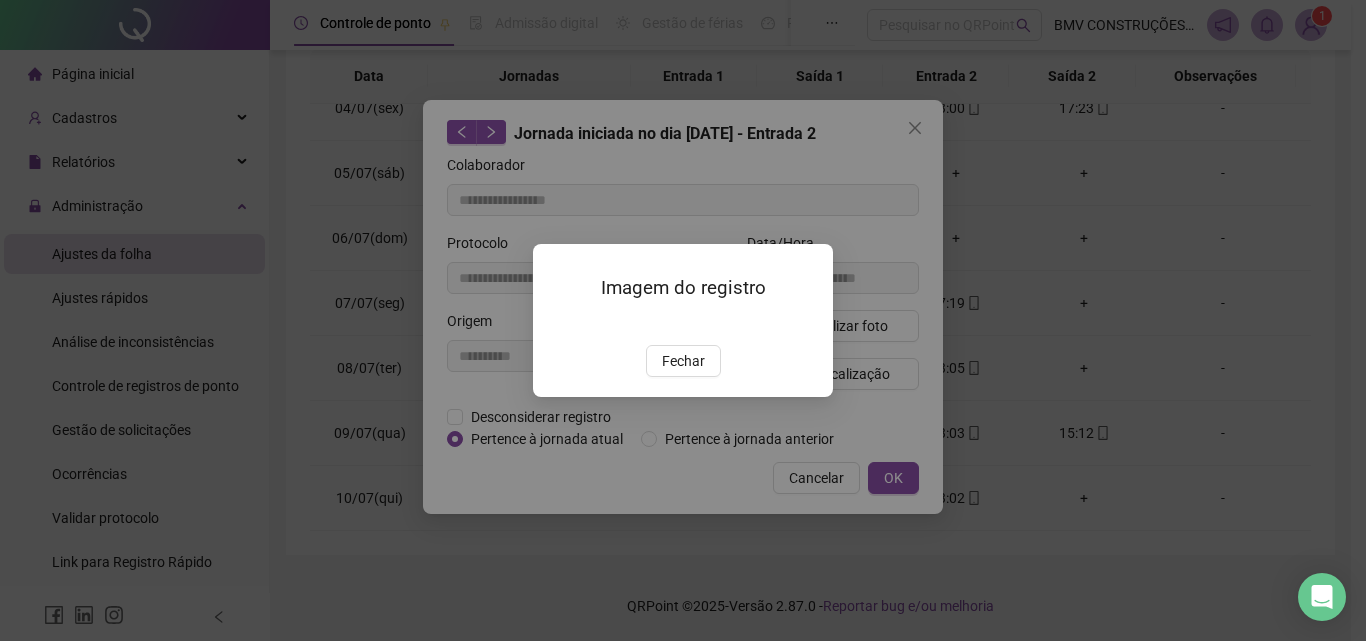 drag, startPoint x: 678, startPoint y: 468, endPoint x: 746, endPoint y: 408, distance: 90.68627 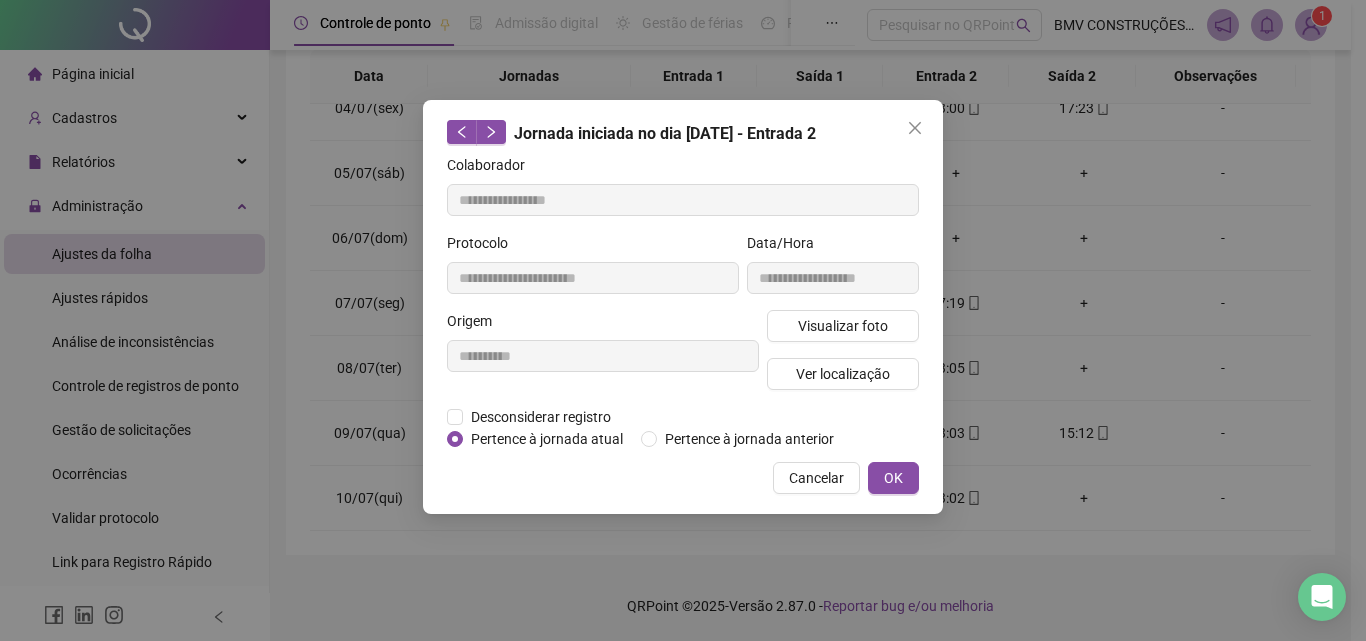 click on "Visualizar foto Ver localização" at bounding box center [843, 358] 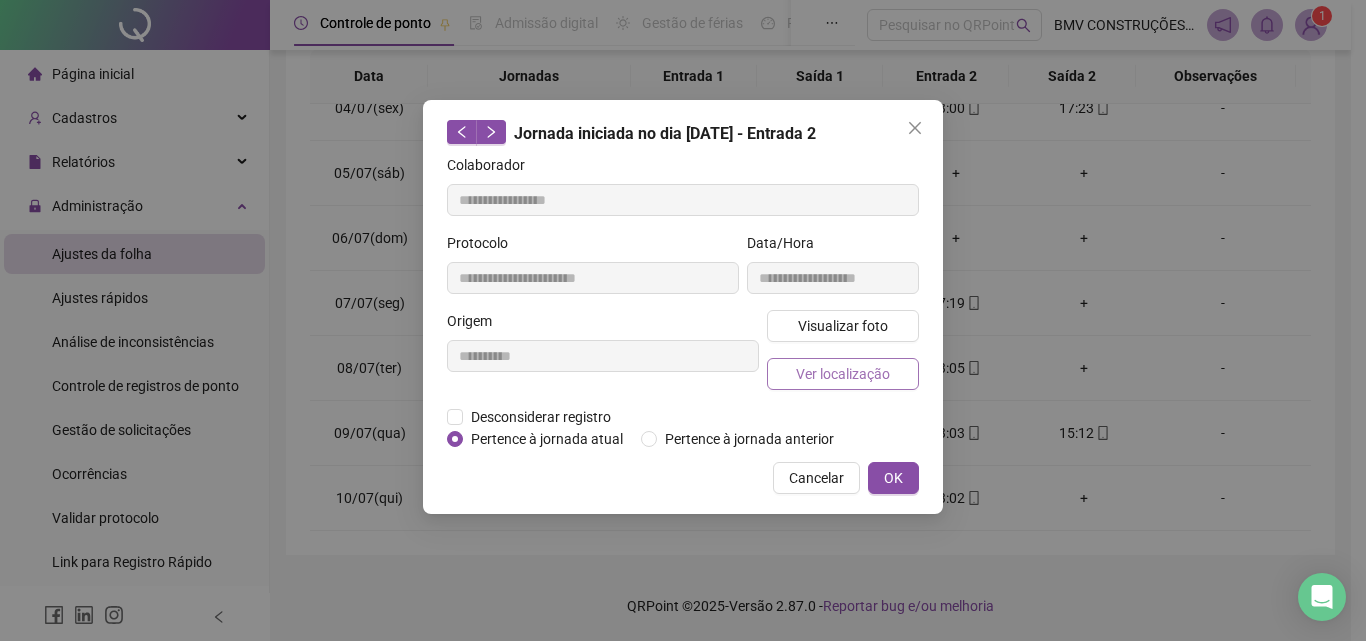 click on "Ver localização" at bounding box center (843, 374) 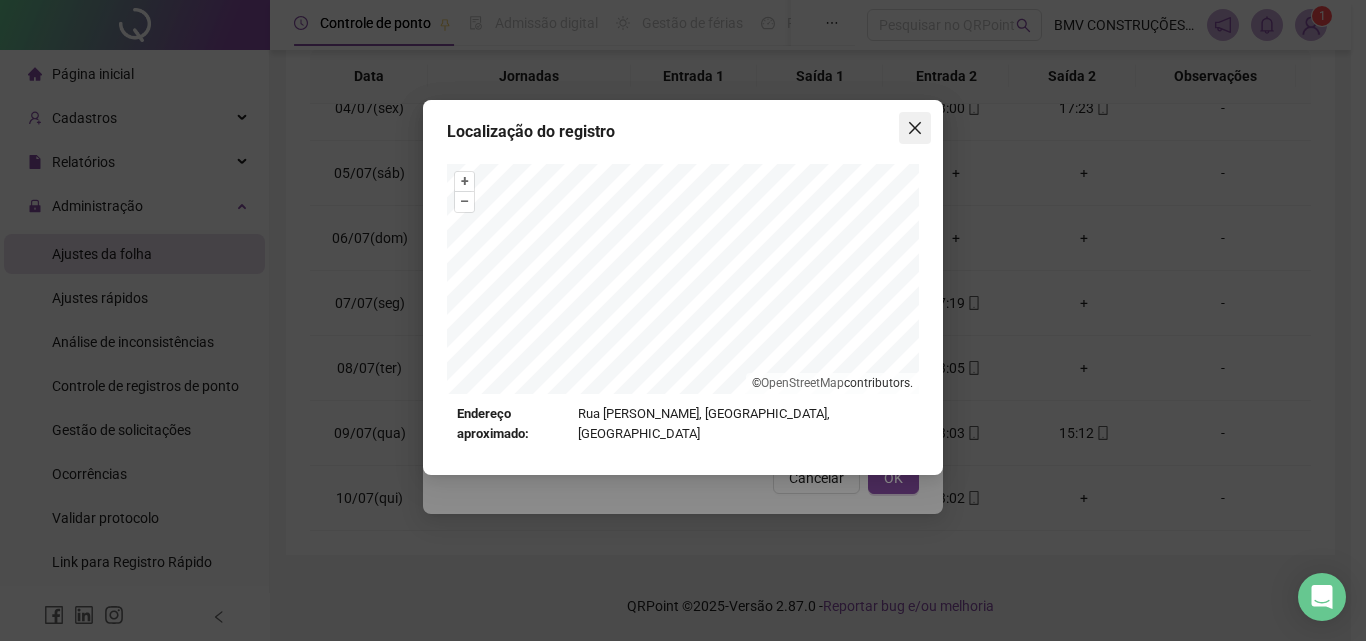 click 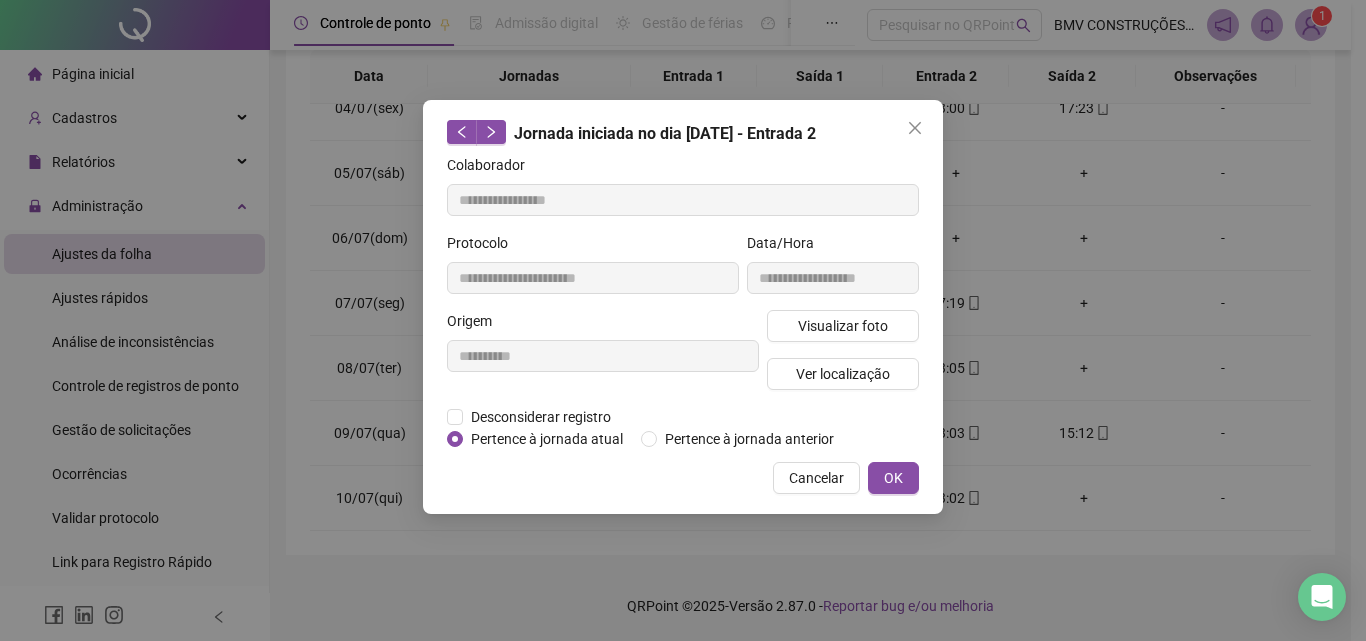 click on "**********" at bounding box center (675, -37) 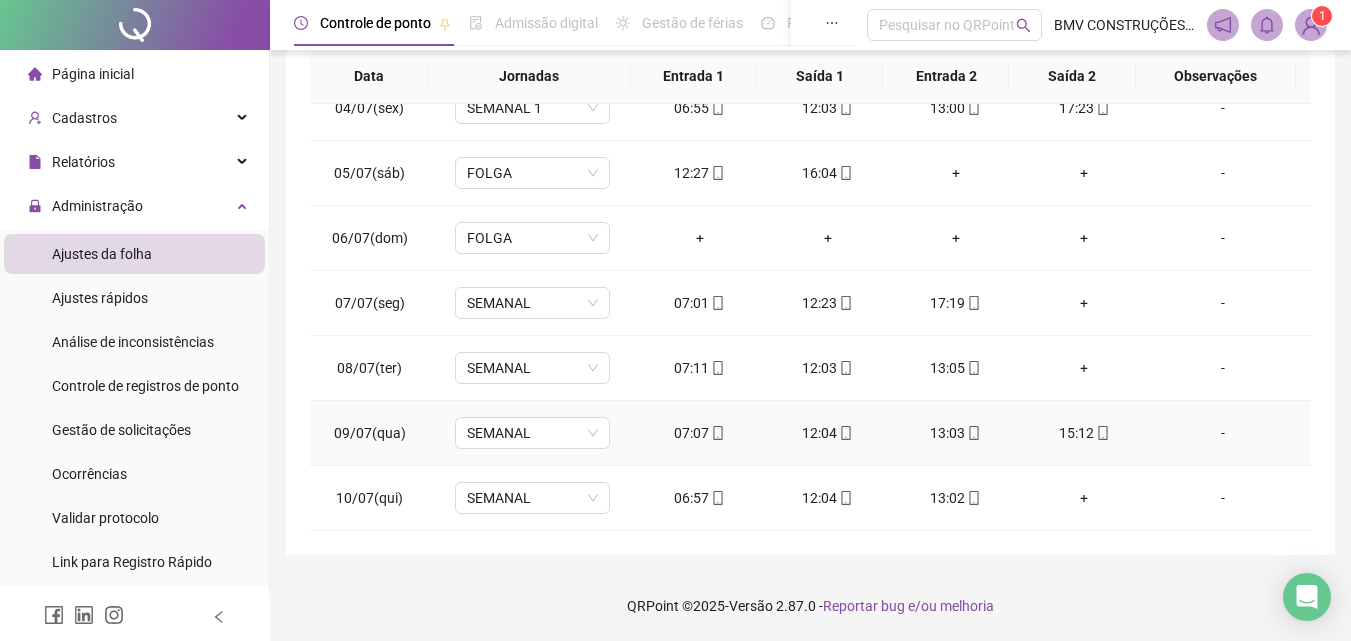 click on "15:12" at bounding box center [1084, 433] 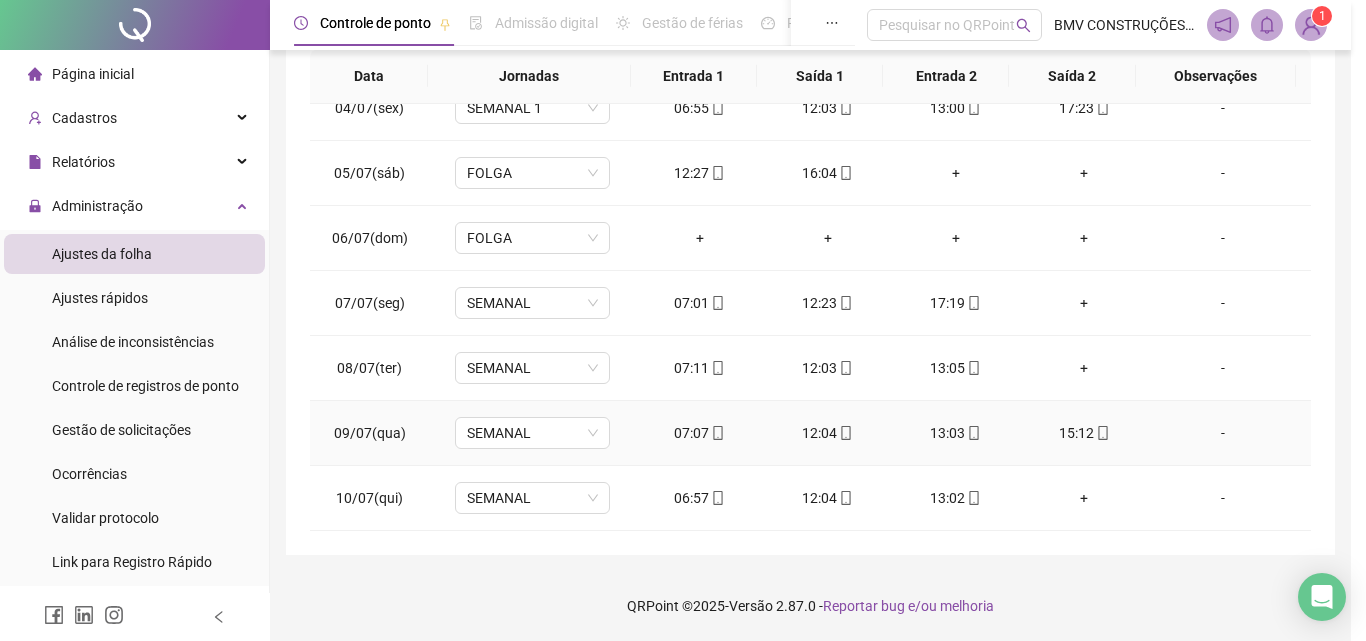 type on "**********" 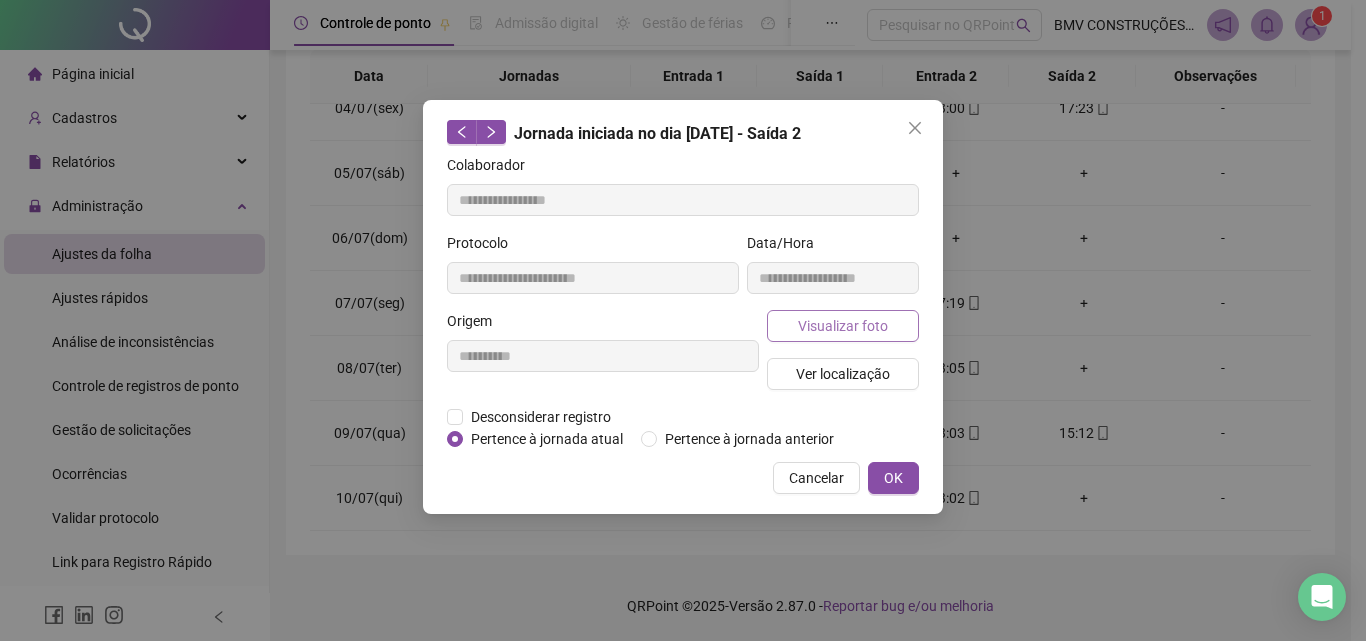 click on "Visualizar foto" at bounding box center [843, 326] 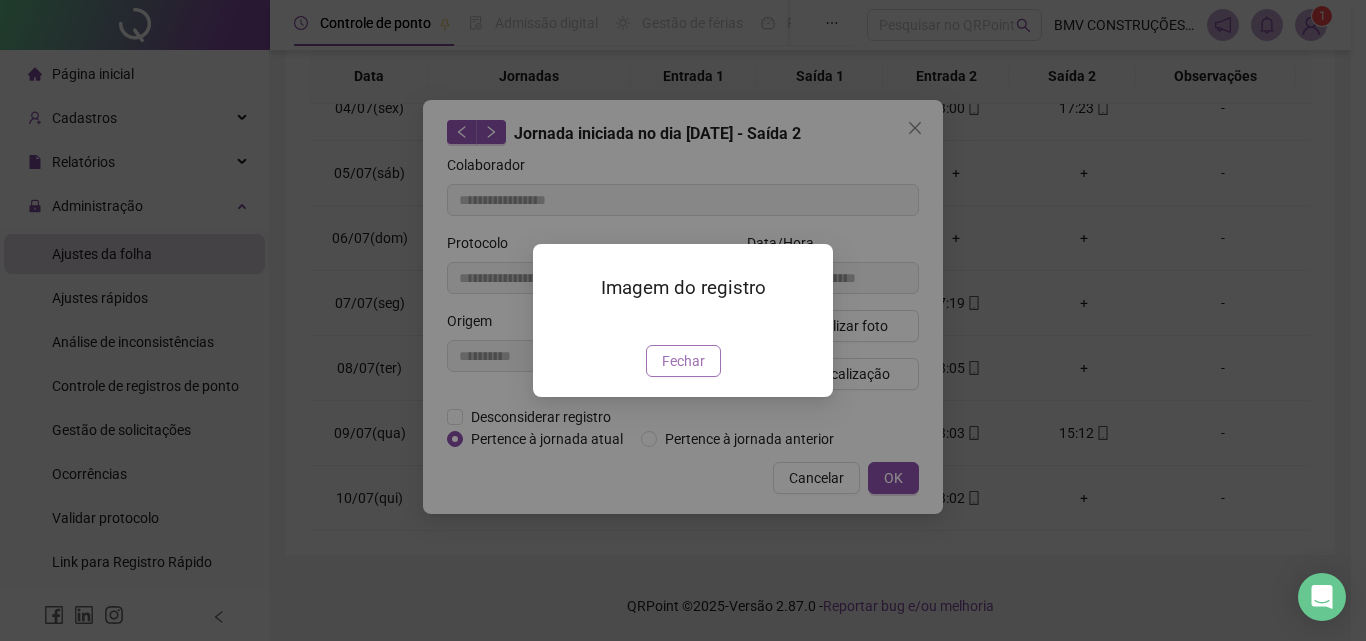 click on "Fechar" at bounding box center (683, 361) 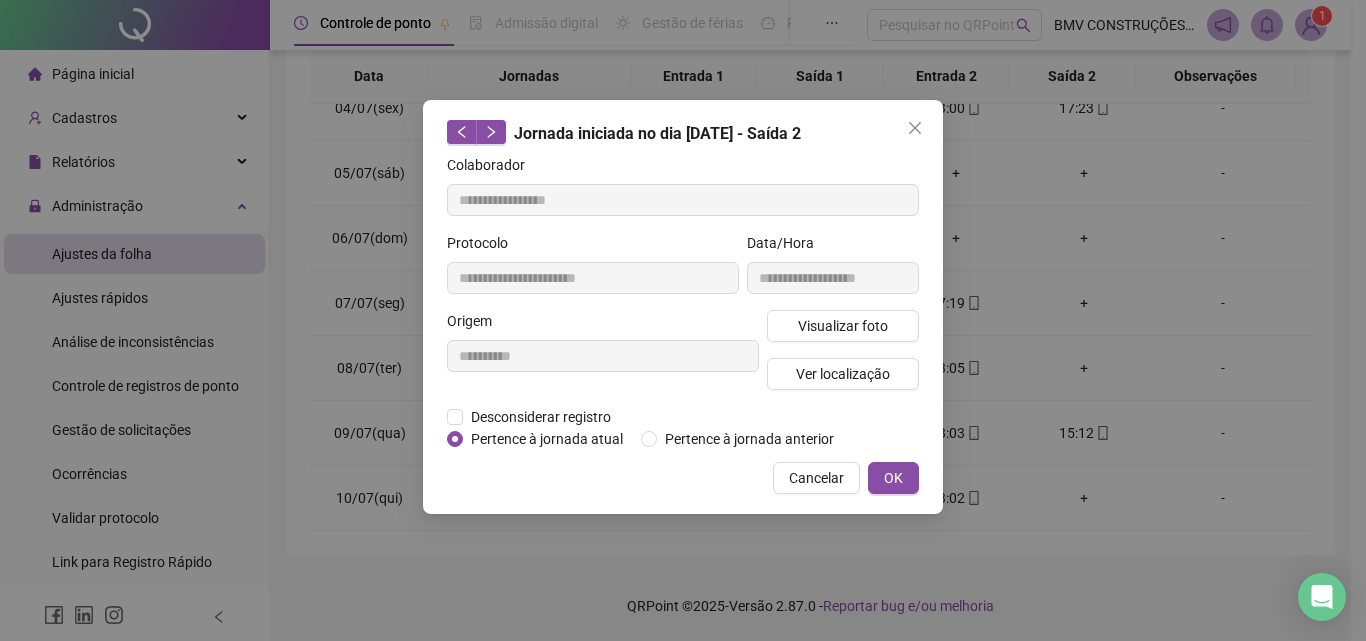 click on "Visualizar foto Ver localização" at bounding box center (843, 358) 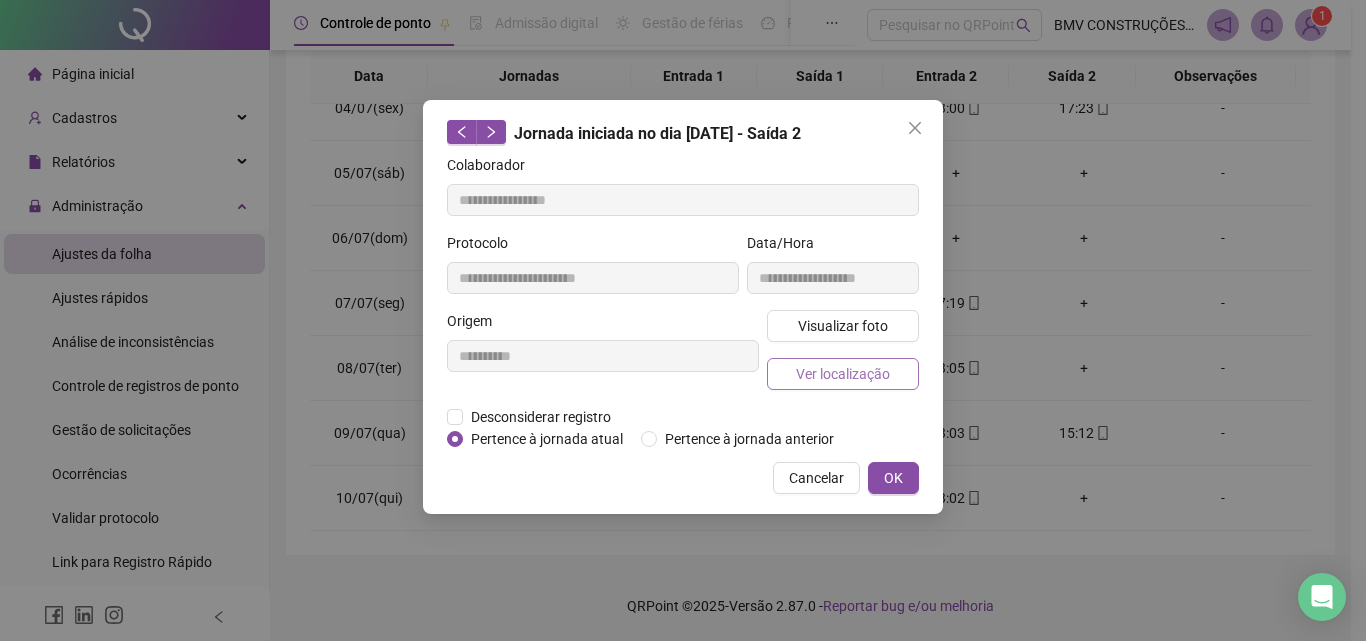 click on "Ver localização" at bounding box center (843, 374) 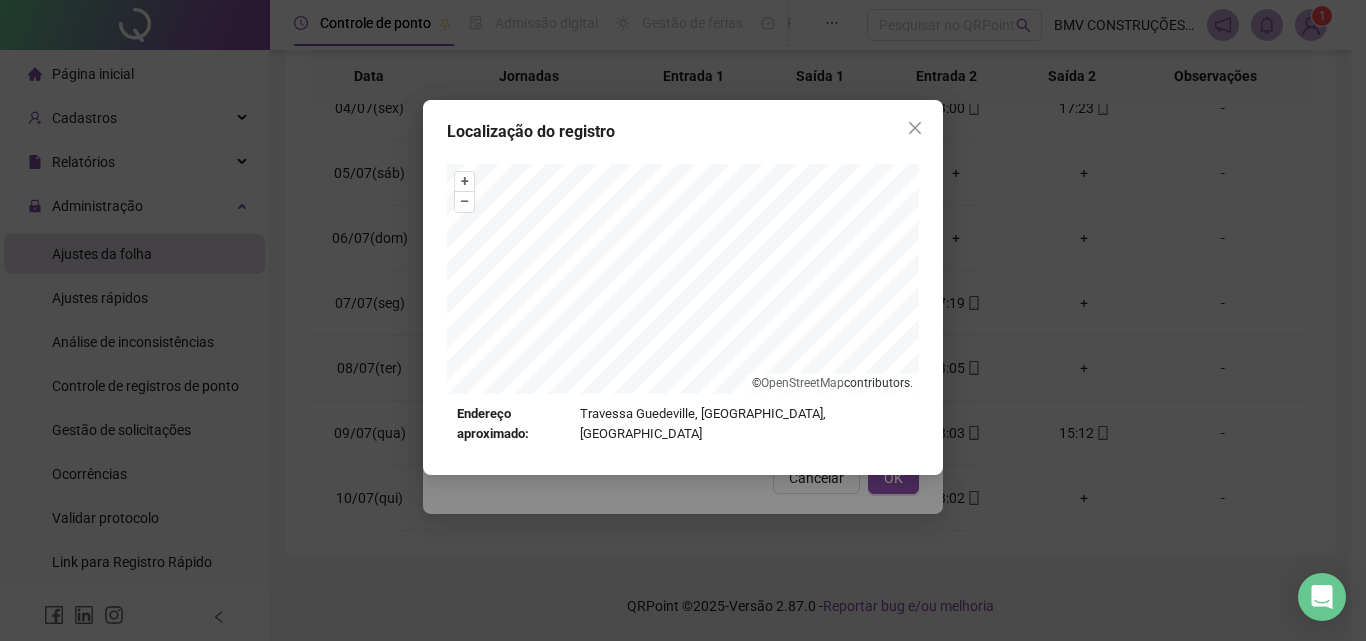 click on "Localização do registro + – ⇧ › ©  OpenStreetMap  contributors. Endereço aproximado:   Travessa Guedeville, [GEOGRAPHIC_DATA], Salvador *OBS Os registros de ponto executados através da web utilizam uma tecnologia menos precisa para obter a geolocalização do colaborador, o que poderá resultar em localizações distintas." at bounding box center (683, 287) 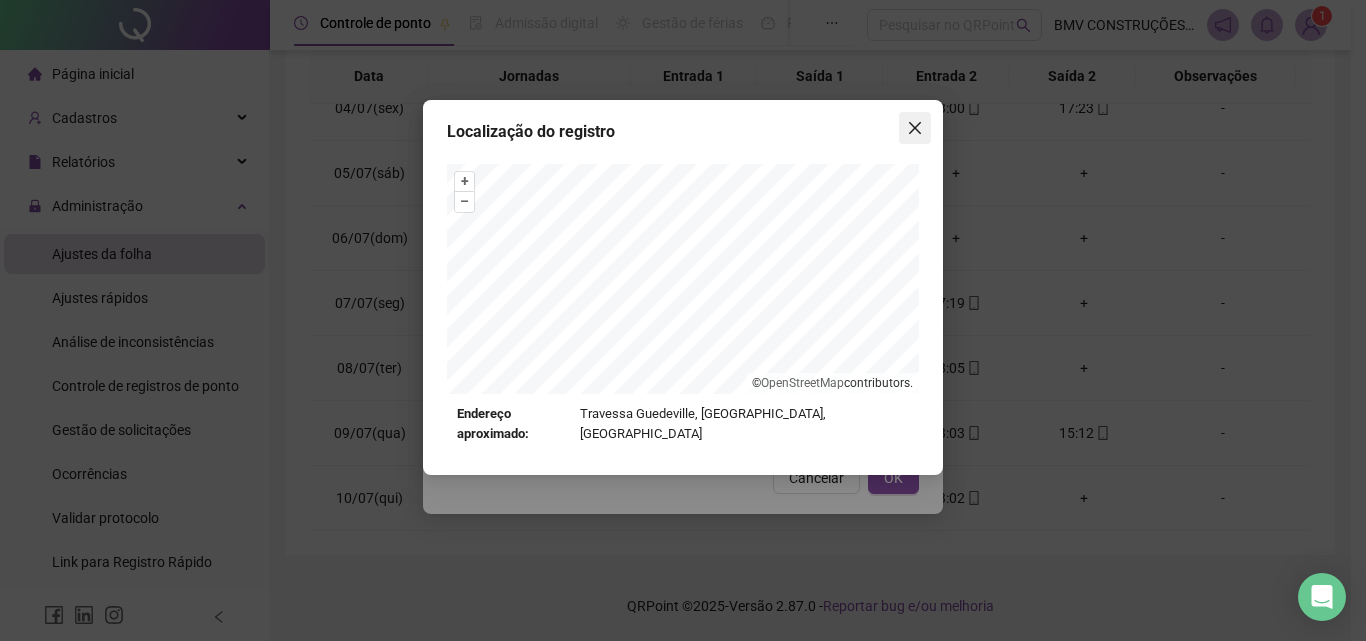 click at bounding box center [915, 128] 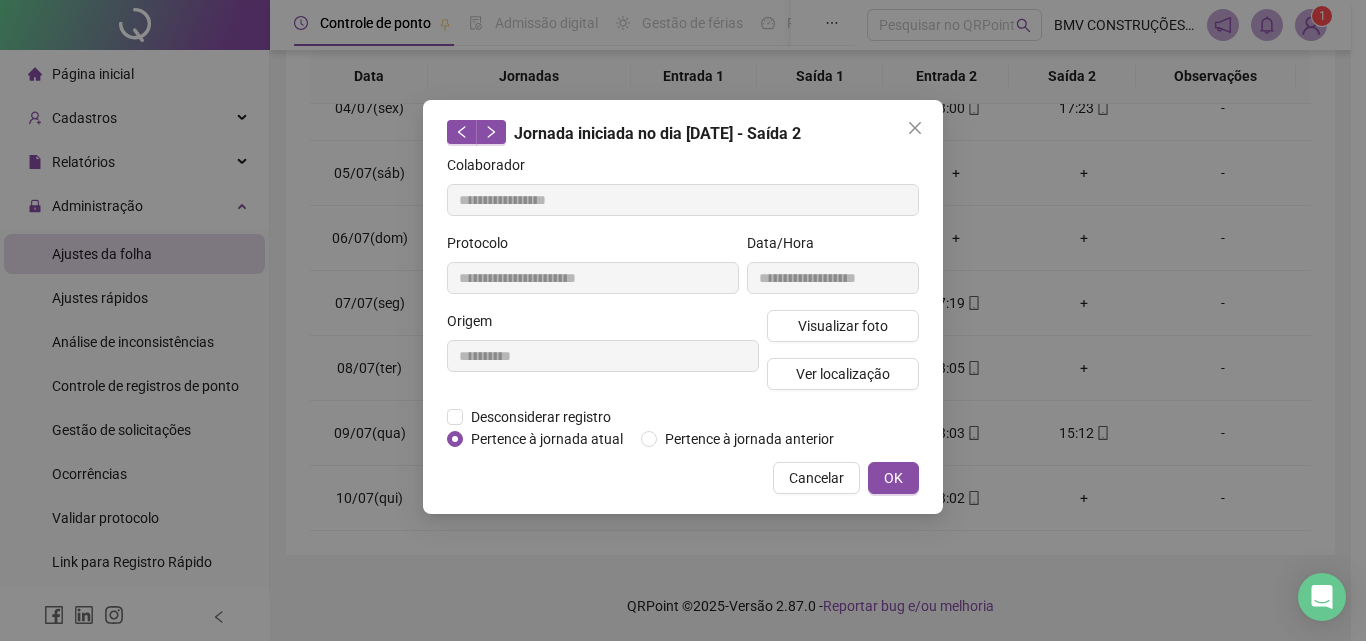 click on "Visualizar foto Ver localização" at bounding box center (843, 358) 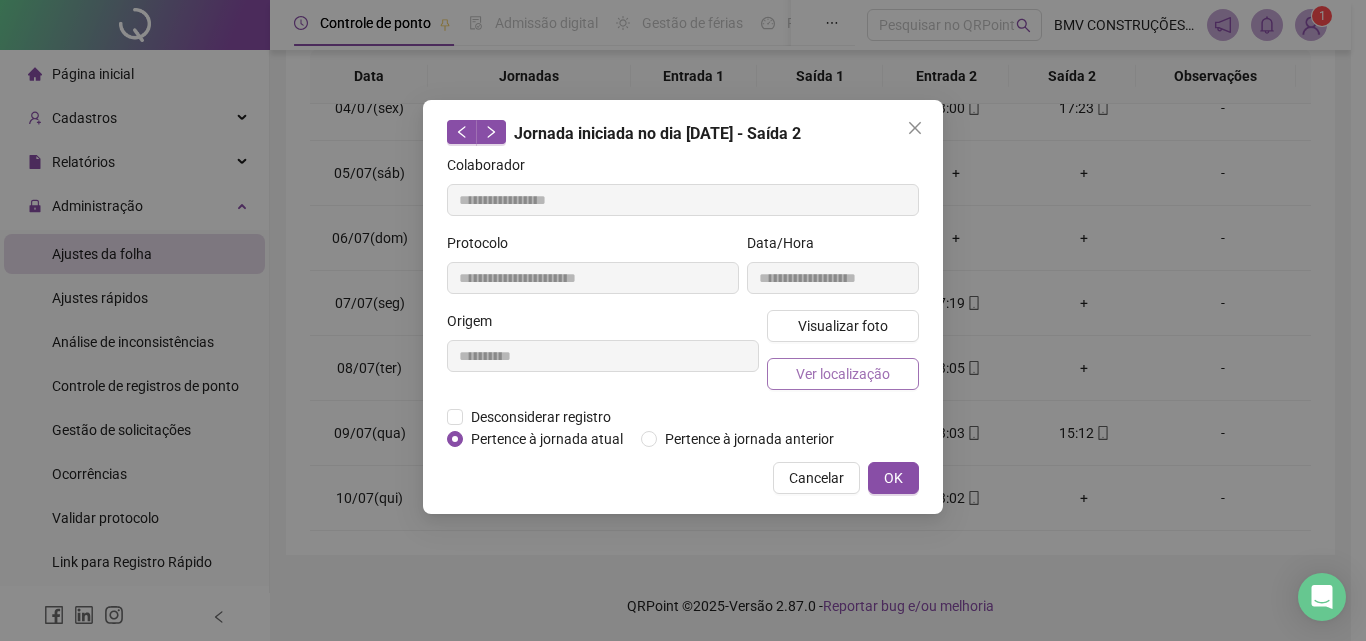 click on "Ver localização" at bounding box center [843, 374] 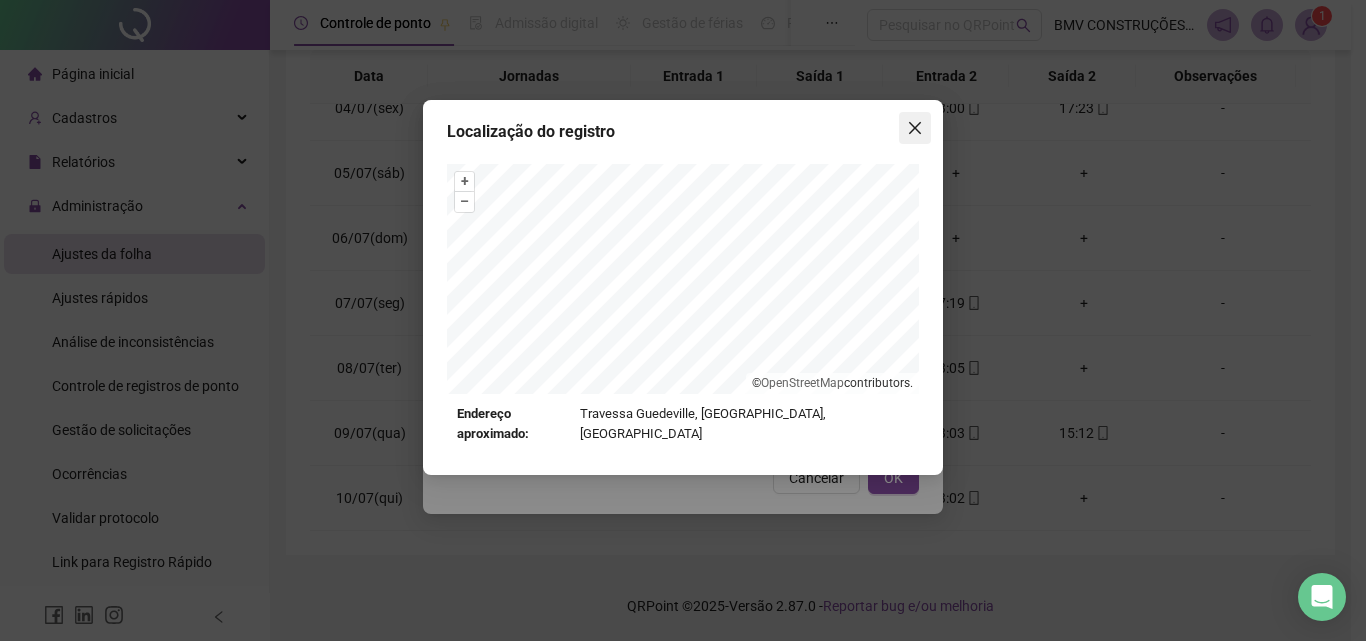 click 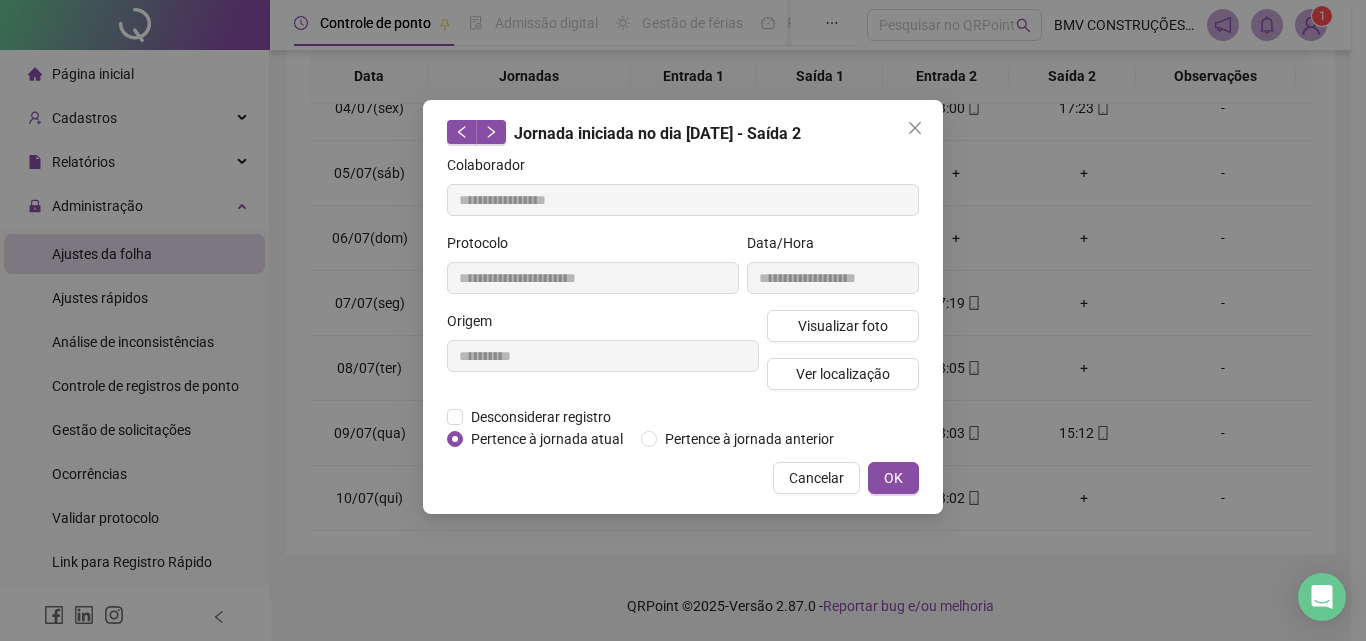 click 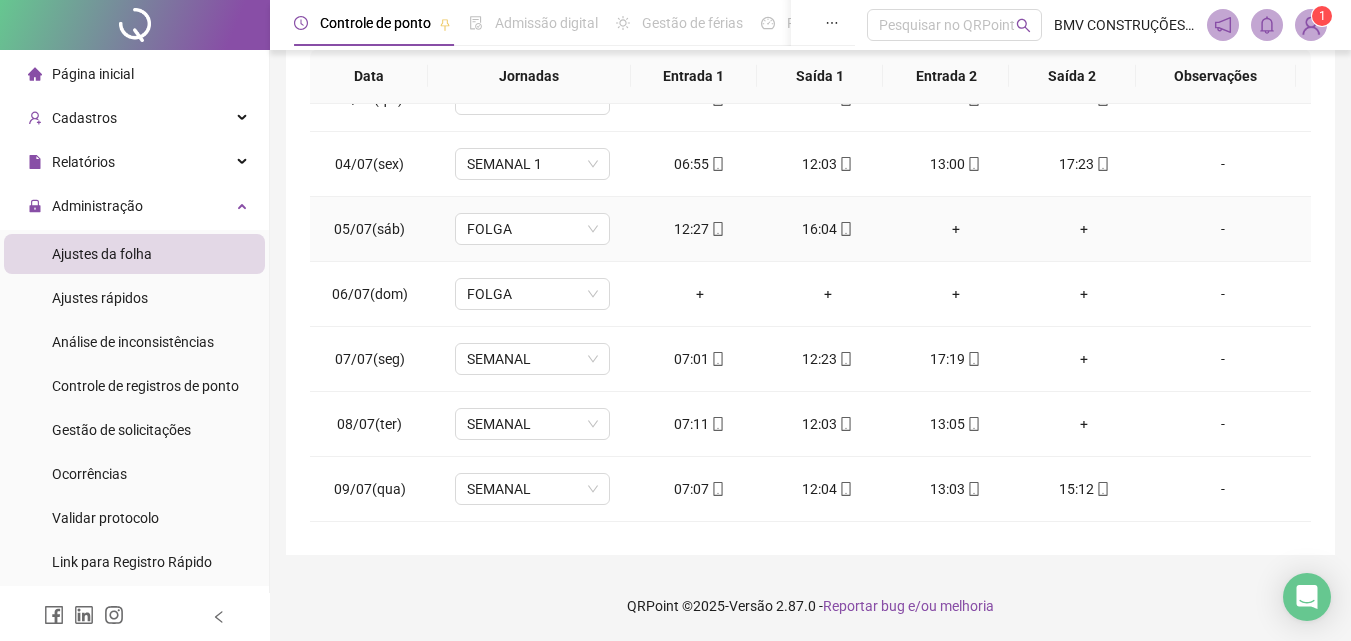 scroll, scrollTop: 0, scrollLeft: 0, axis: both 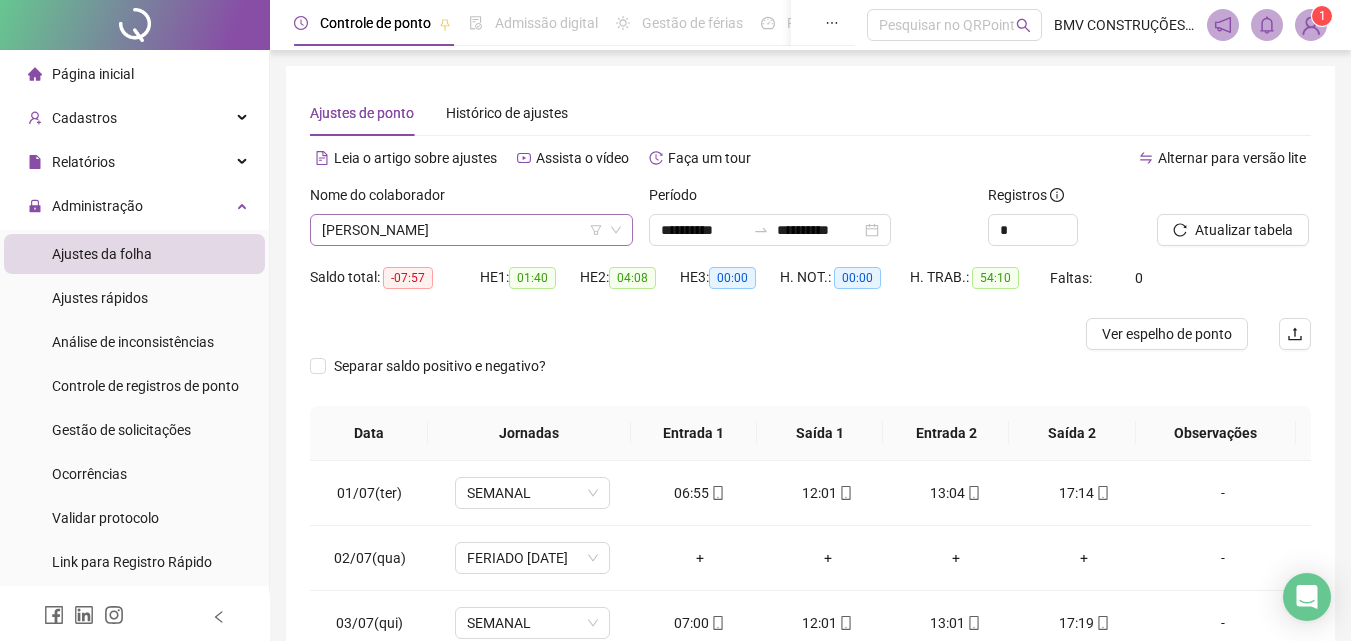 click on "[PERSON_NAME]" at bounding box center (471, 230) 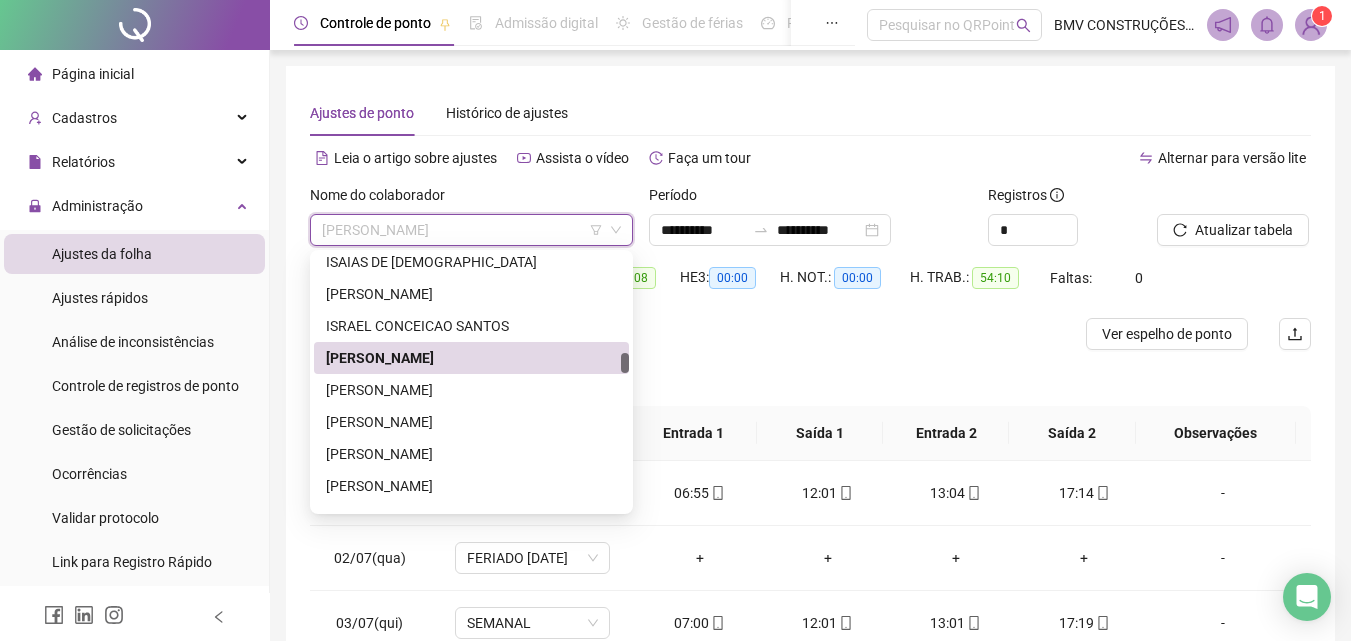 scroll, scrollTop: 7792, scrollLeft: 0, axis: vertical 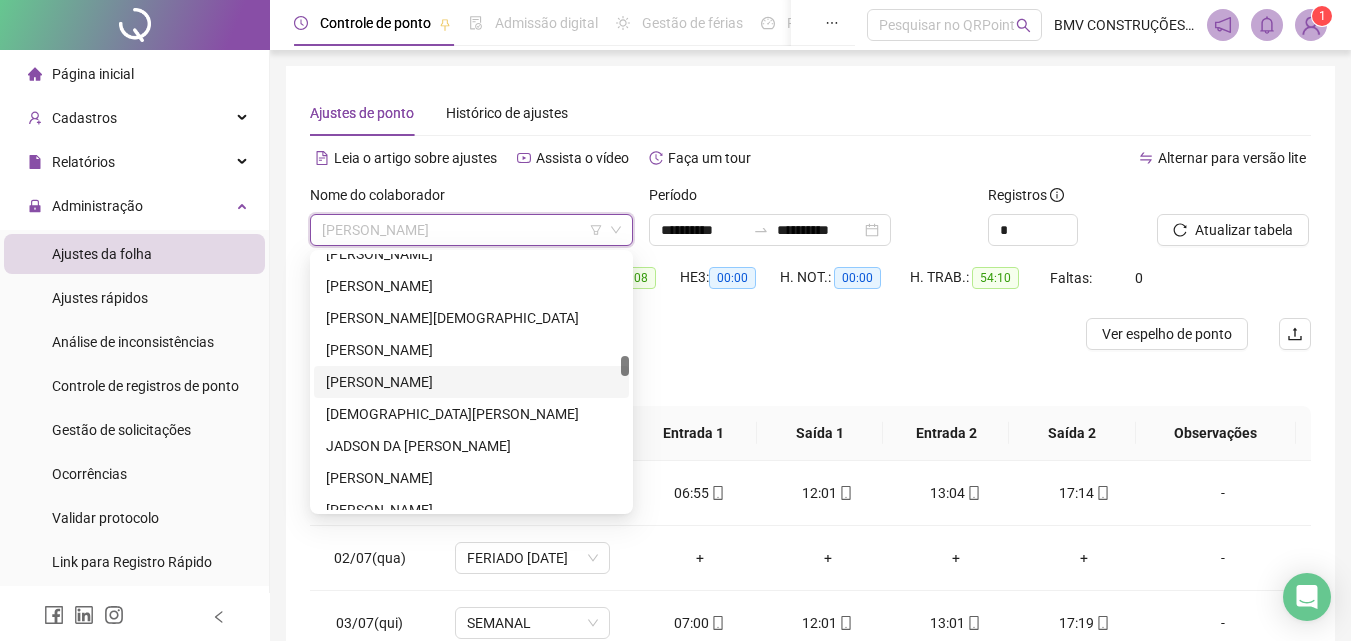 click on "[PERSON_NAME]" at bounding box center [471, 382] 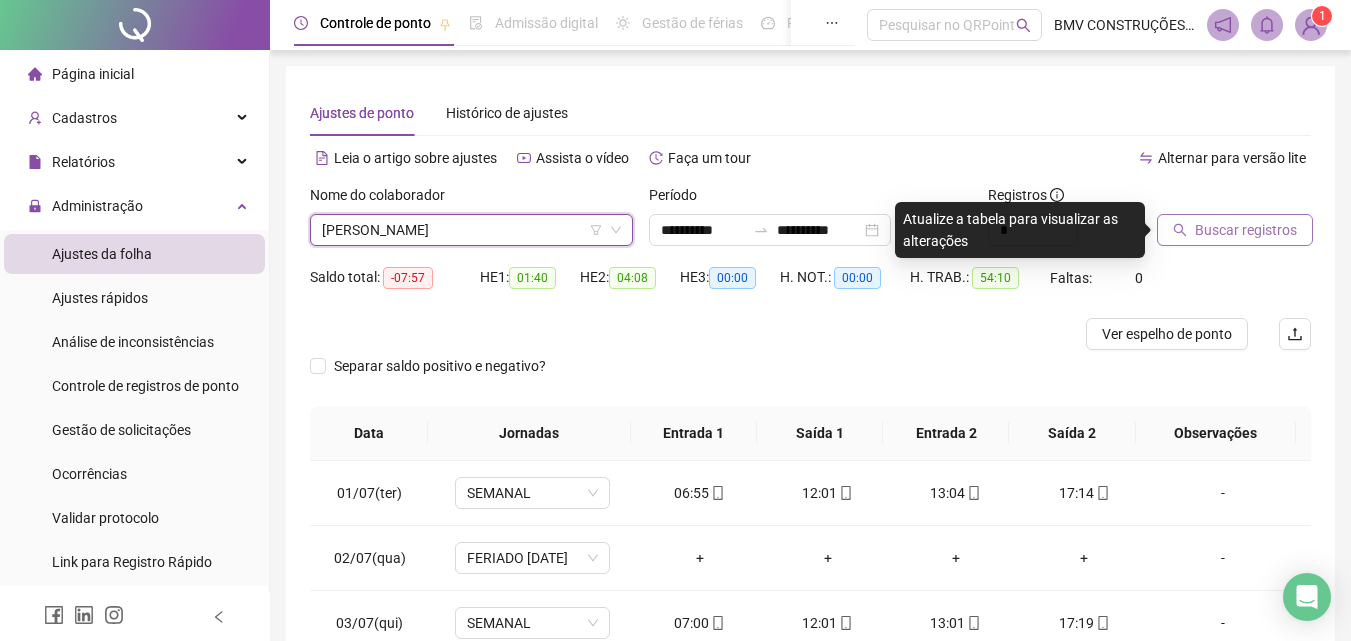 click on "Buscar registros" at bounding box center (1235, 230) 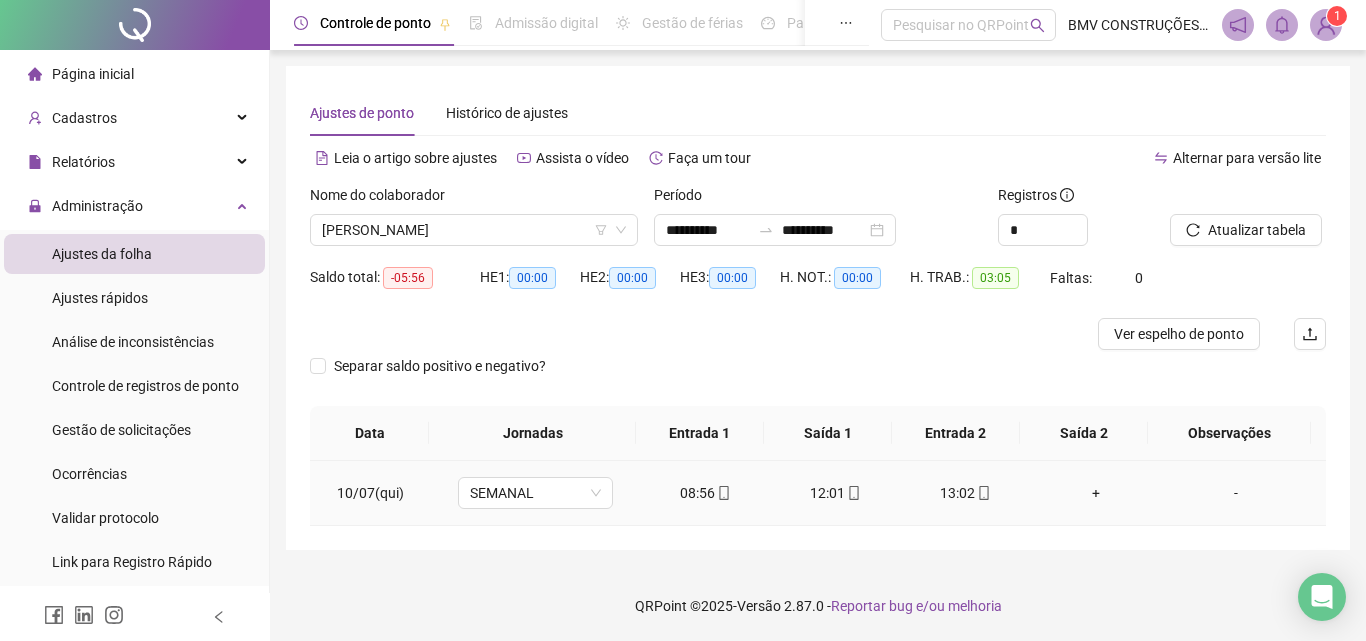 click on "13:02" at bounding box center [966, 493] 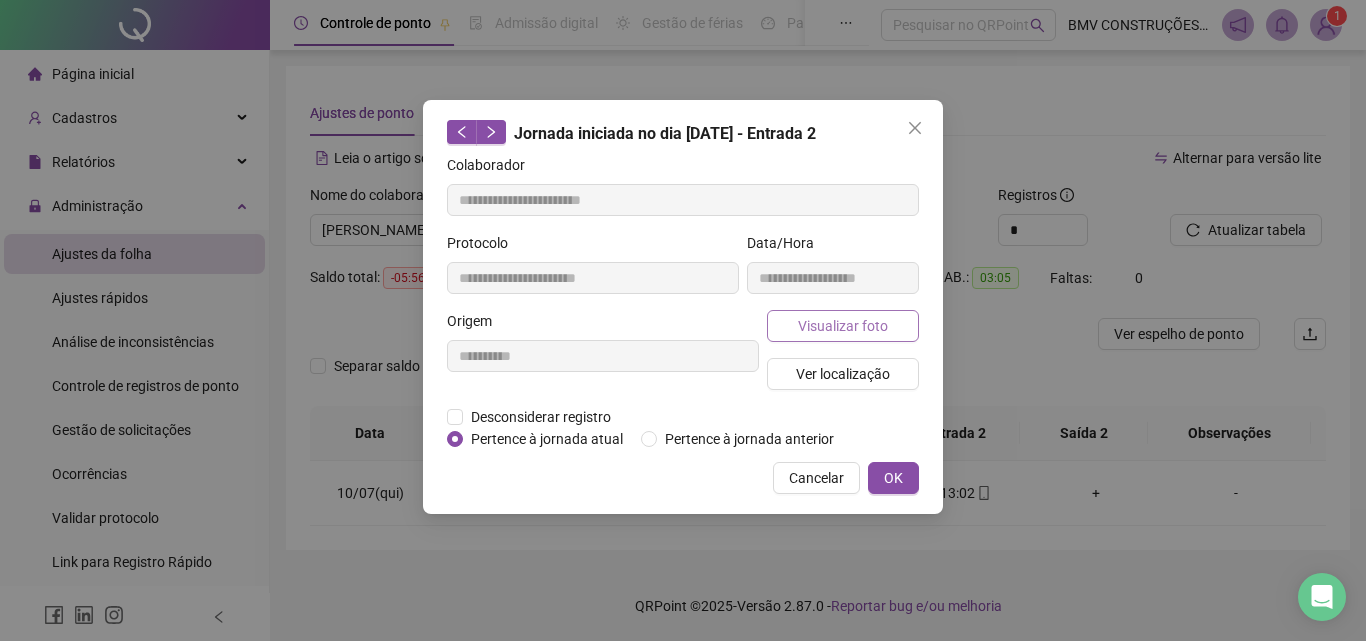 click on "Visualizar foto" at bounding box center [843, 326] 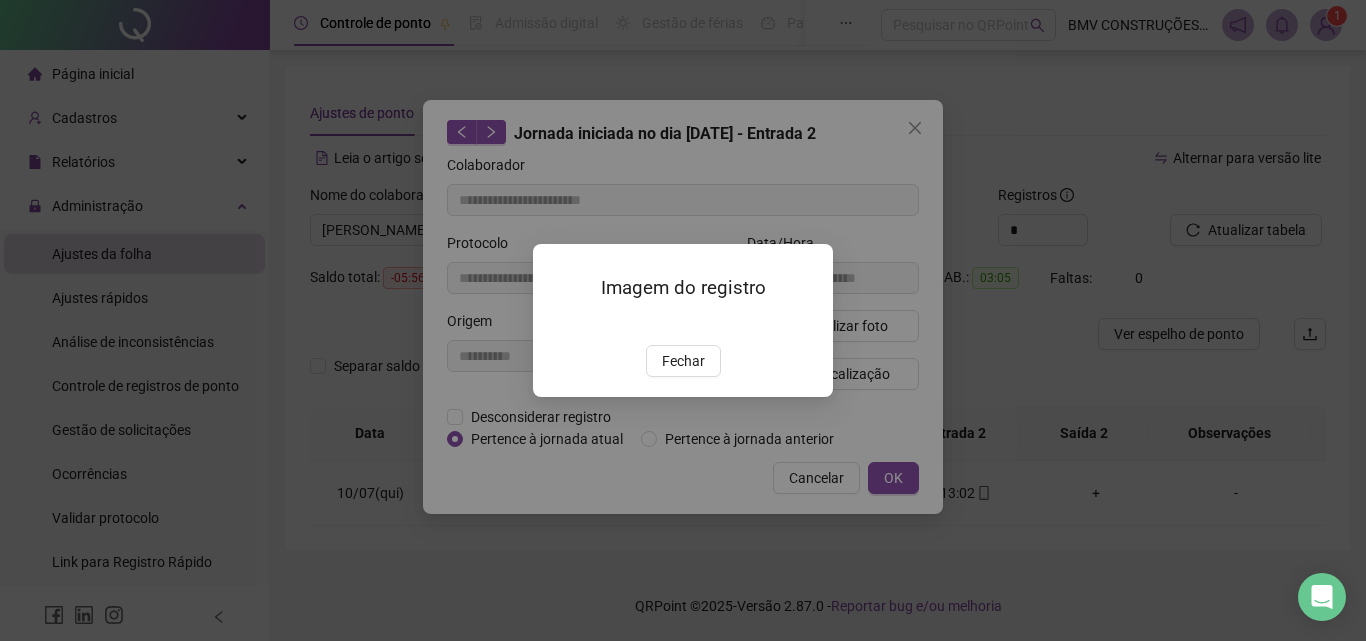 click at bounding box center [557, 324] 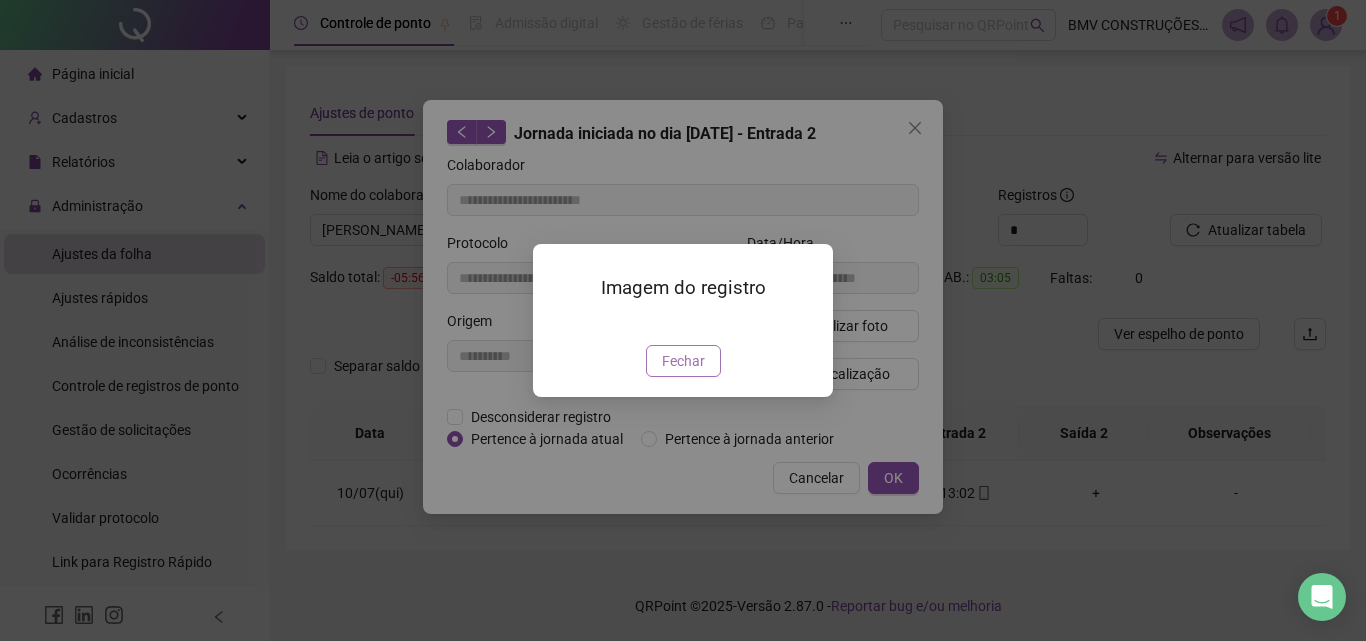 click on "Fechar" at bounding box center [683, 361] 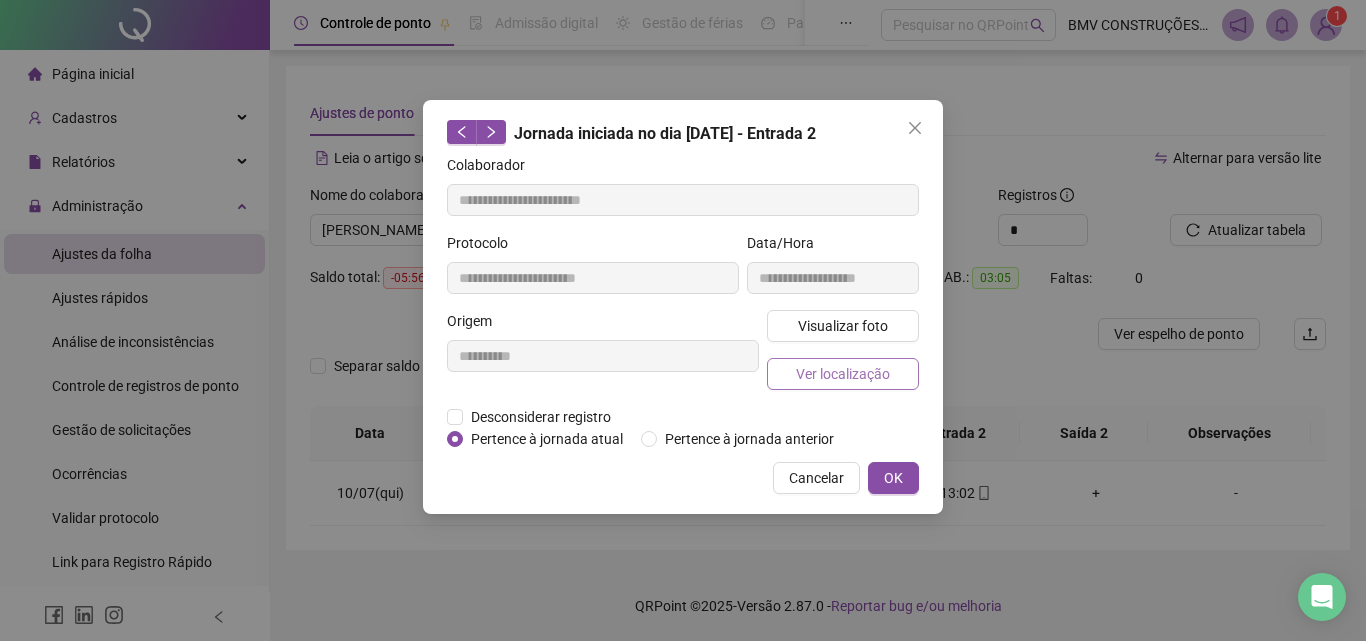 click on "Ver localização" at bounding box center [843, 374] 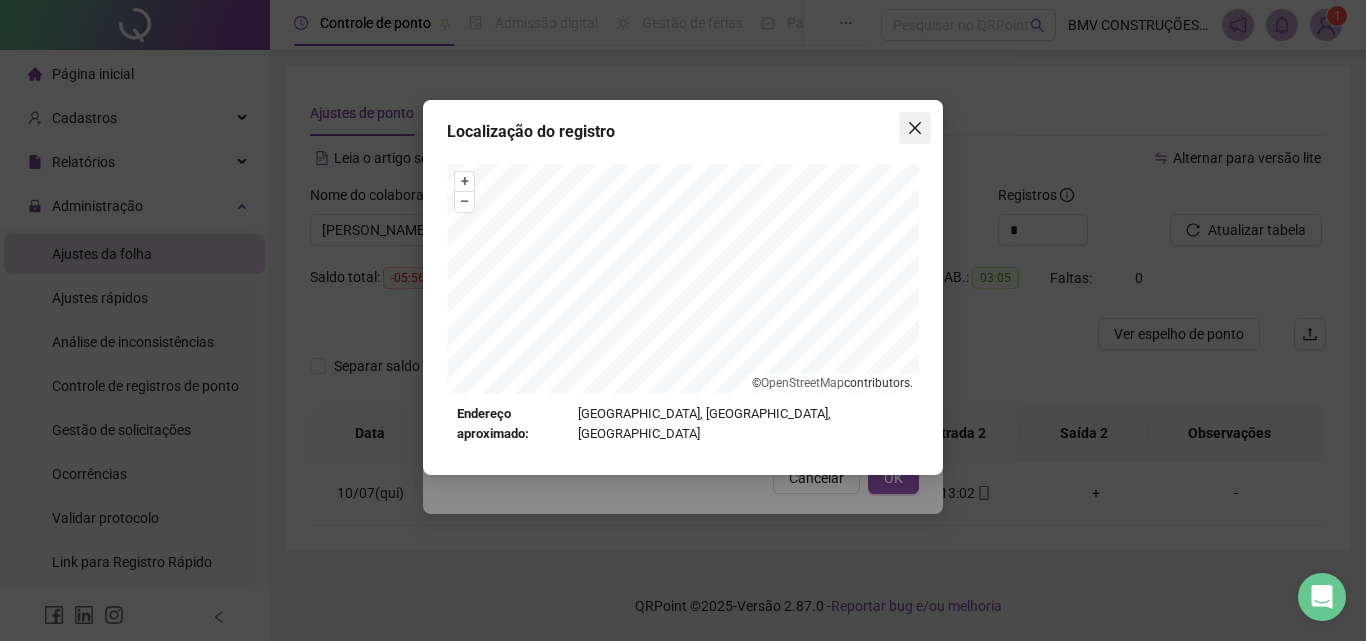 click 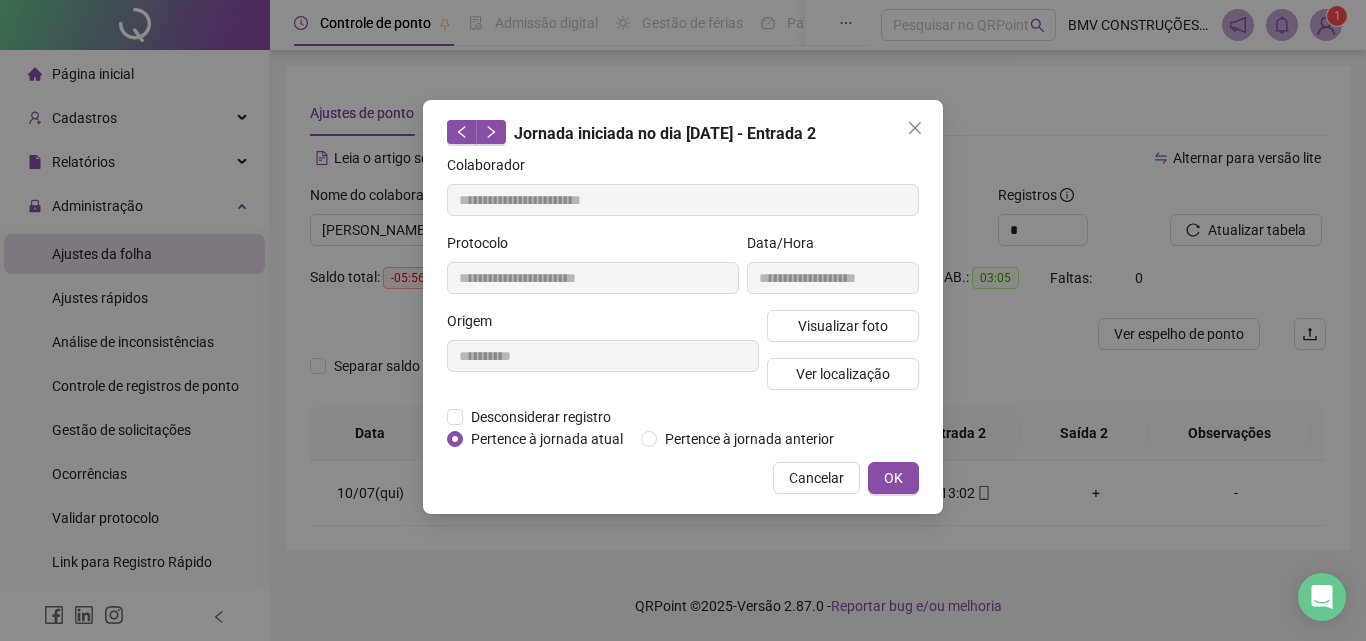 click 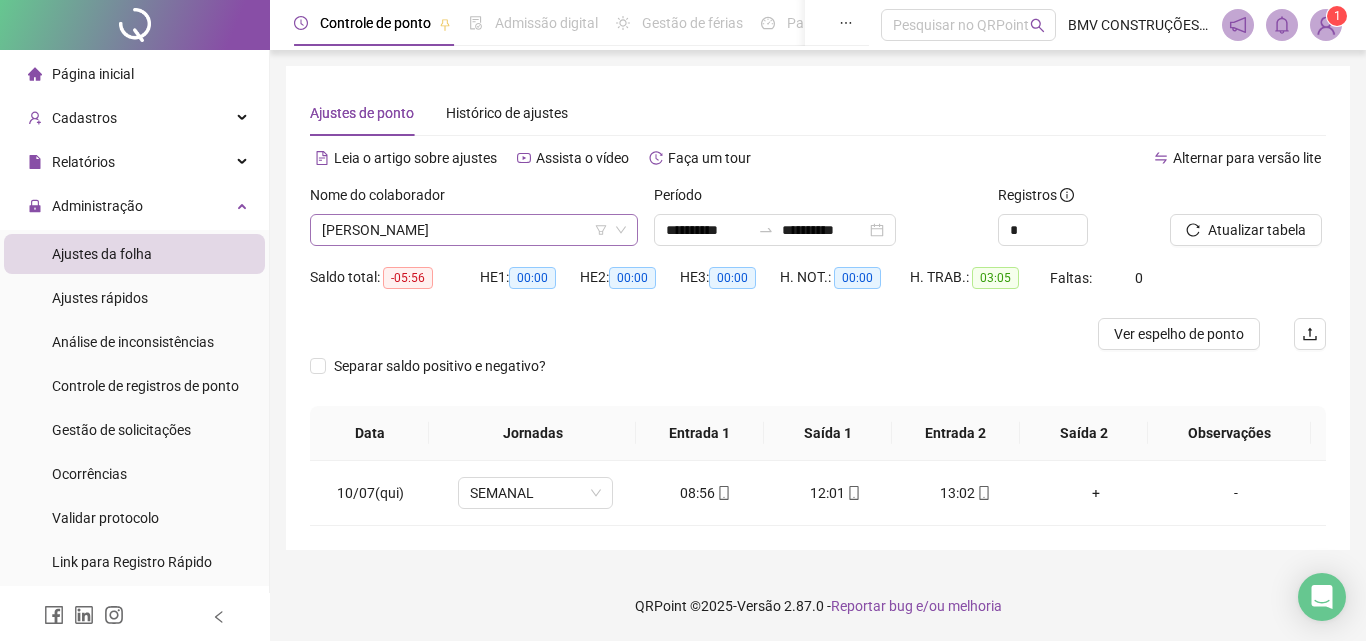 click on "[PERSON_NAME]" at bounding box center [474, 230] 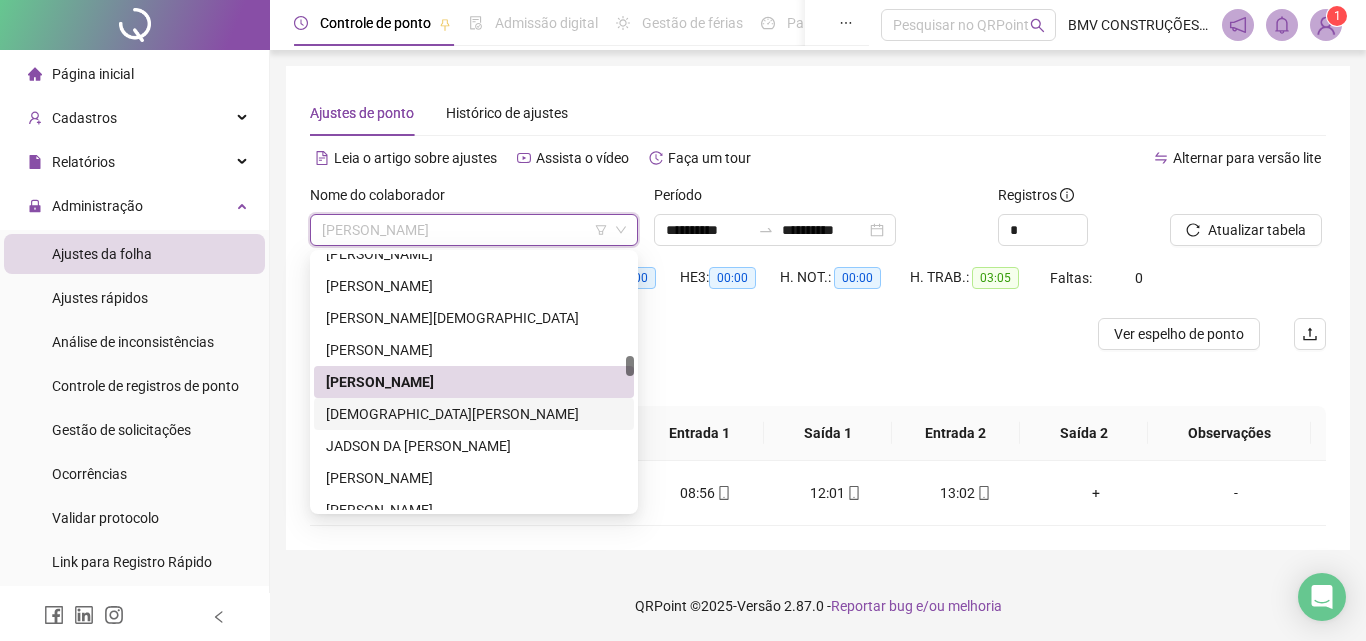 click on "[DEMOGRAPHIC_DATA][PERSON_NAME]" at bounding box center (474, 414) 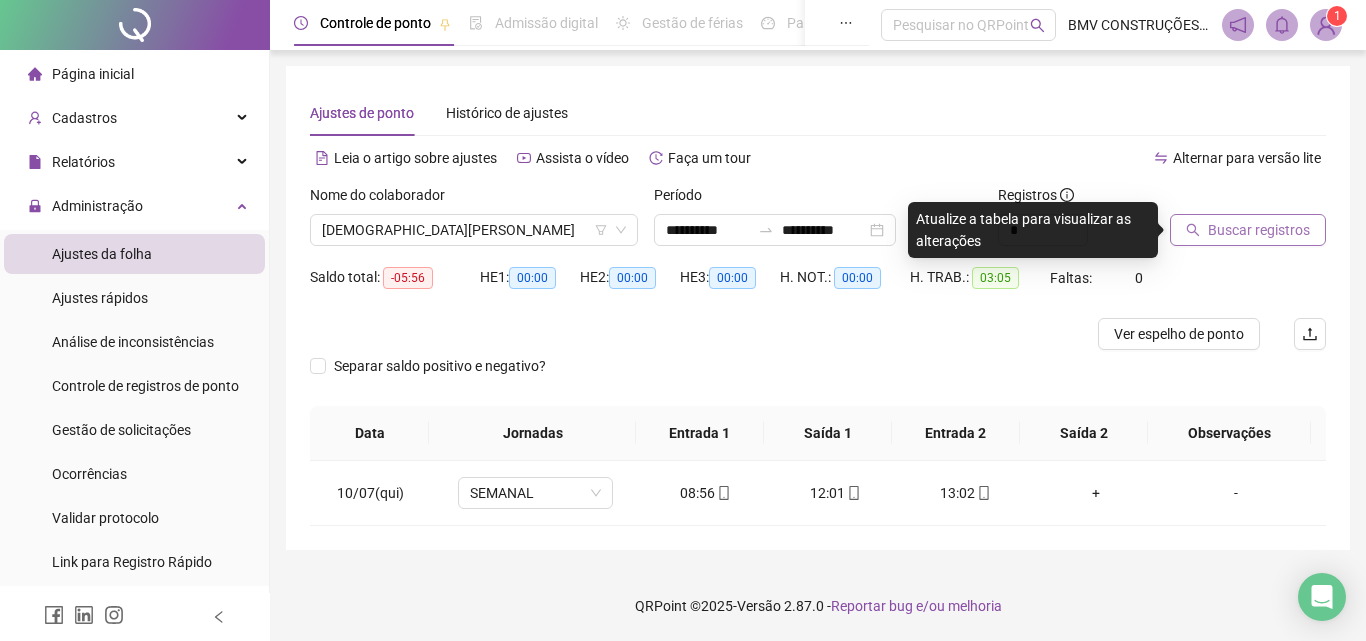 click on "Buscar registros" at bounding box center [1248, 230] 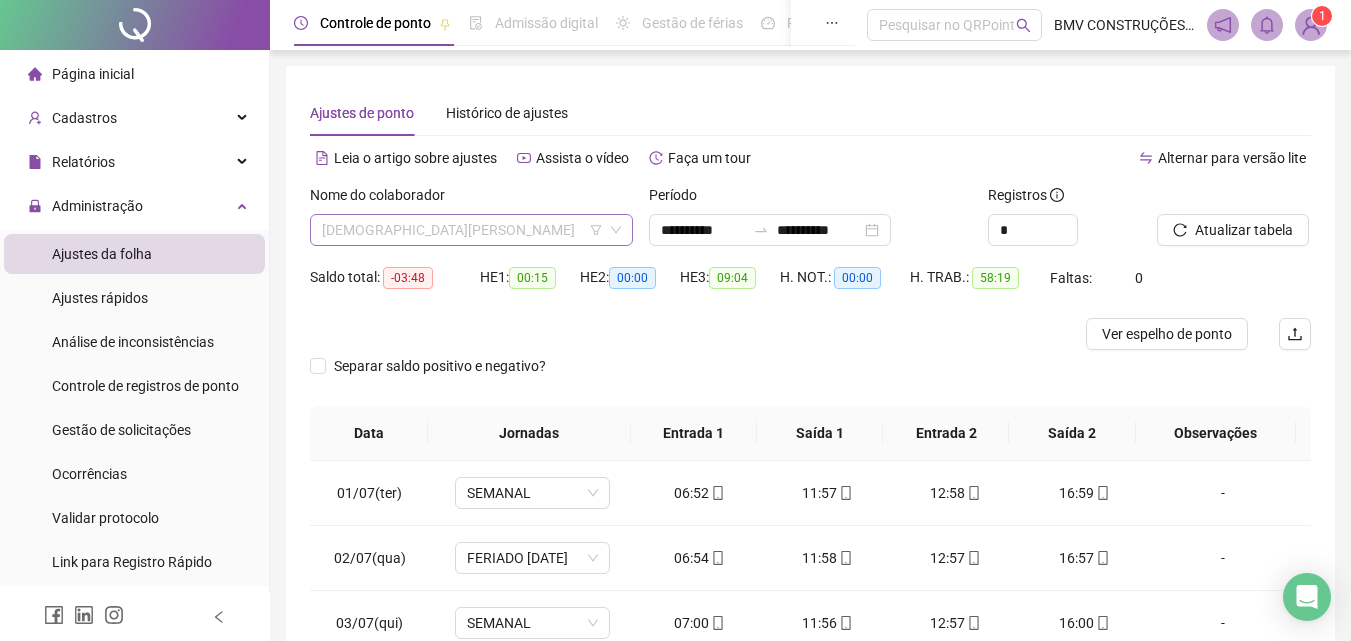 click on "[DEMOGRAPHIC_DATA][PERSON_NAME]" at bounding box center [471, 230] 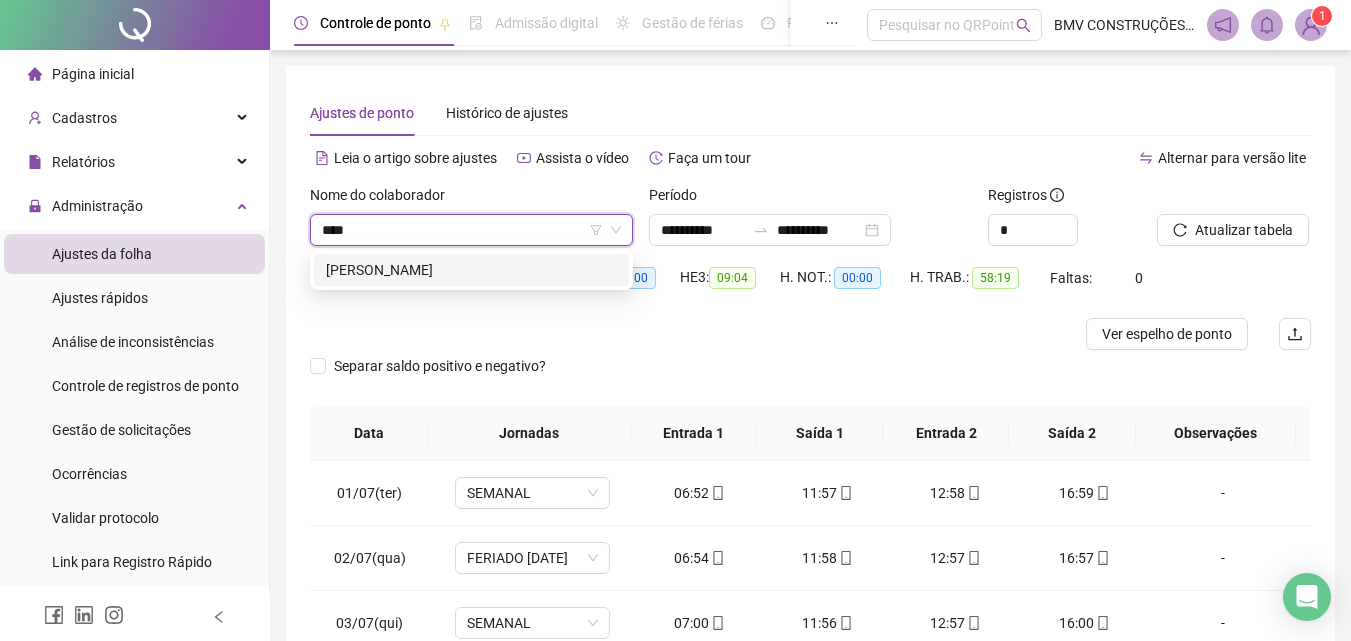 scroll, scrollTop: 0, scrollLeft: 0, axis: both 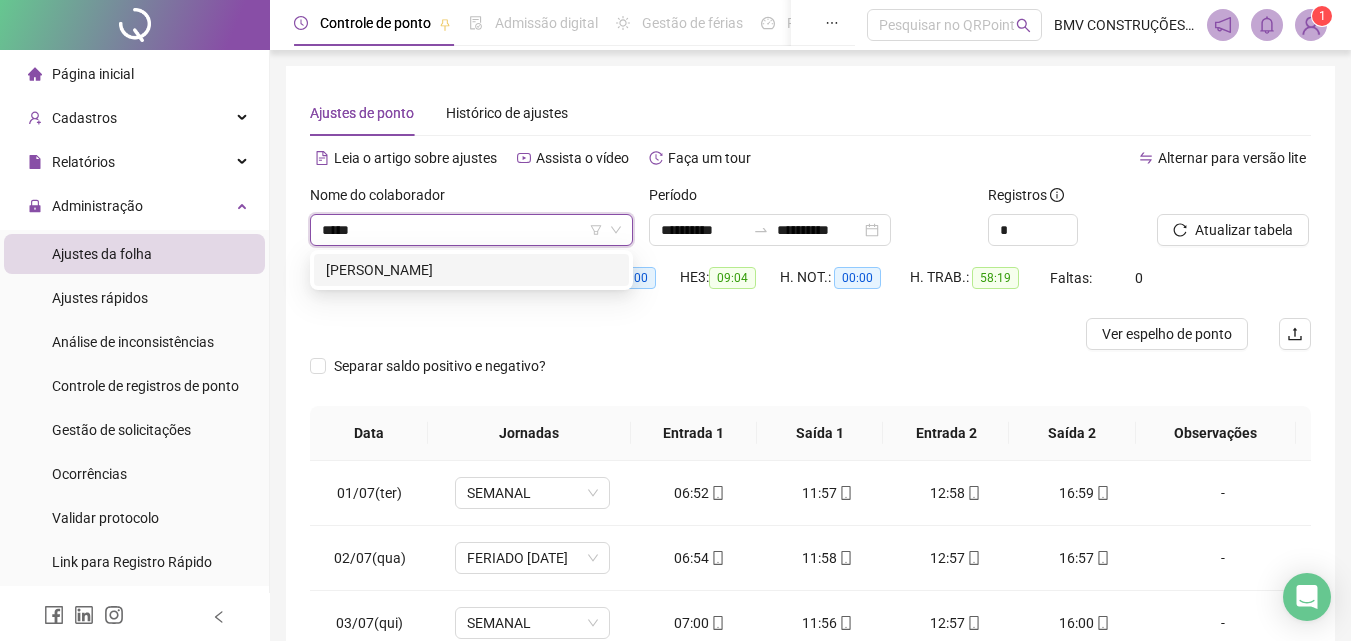 type 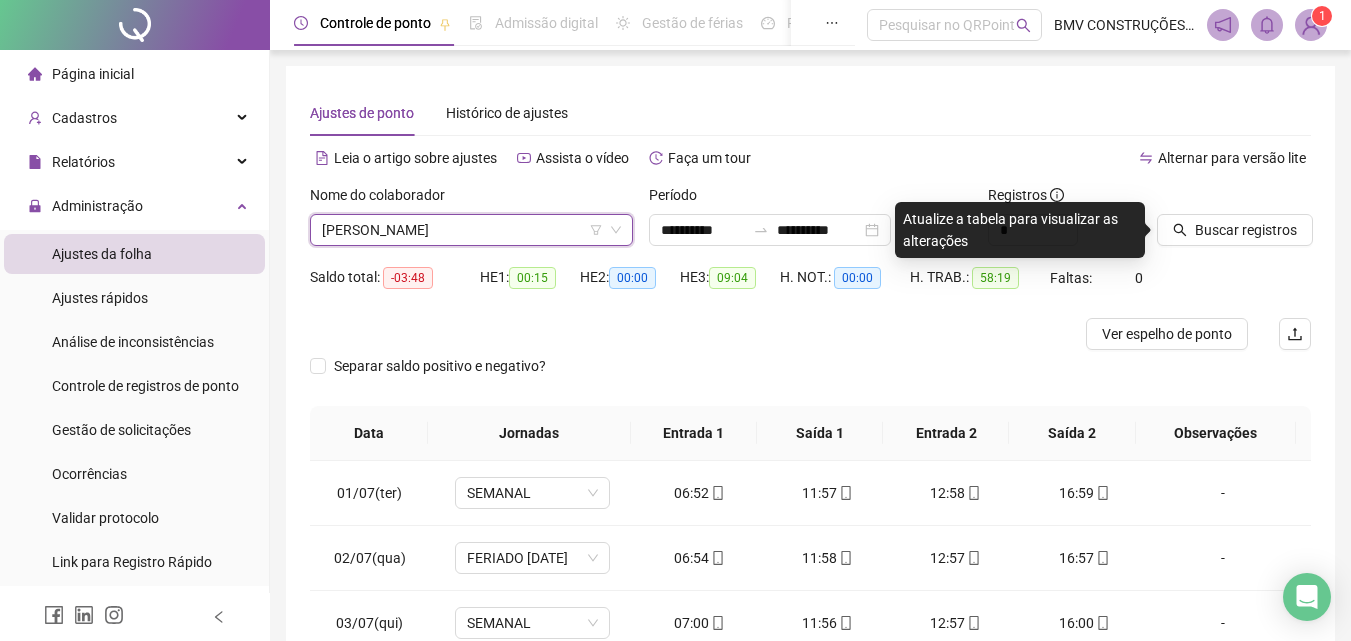 click on "Buscar registros" at bounding box center (1234, 223) 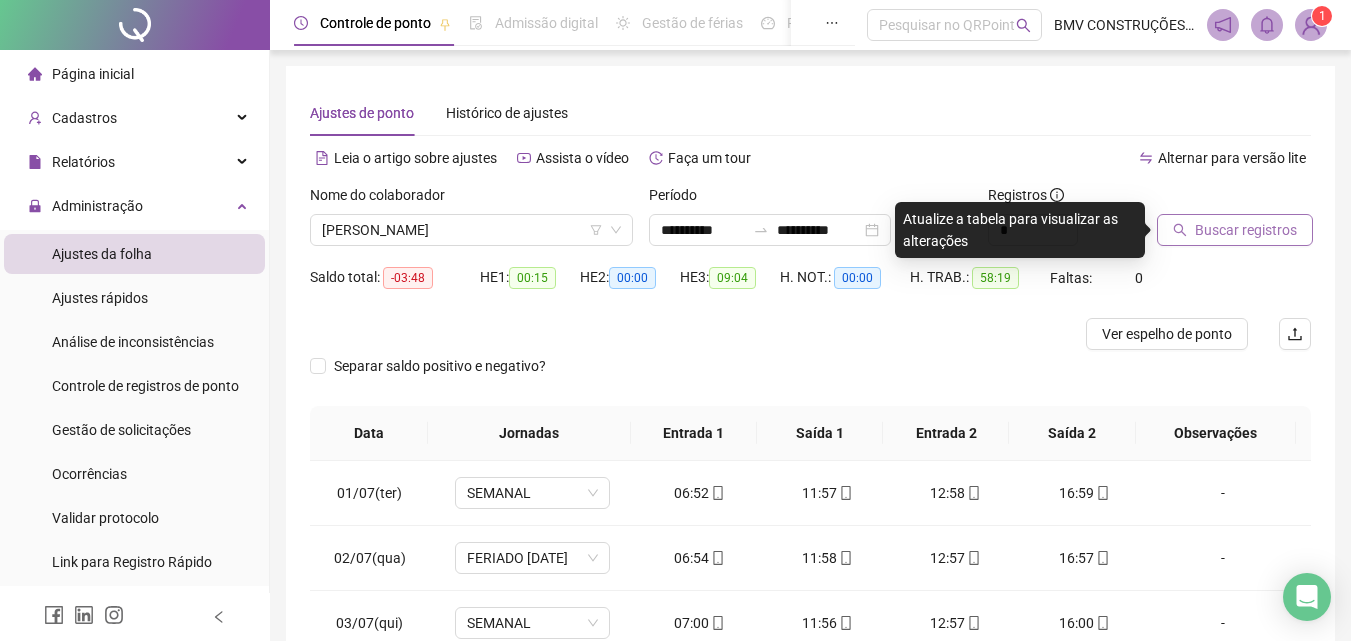 click on "Buscar registros" at bounding box center (1246, 230) 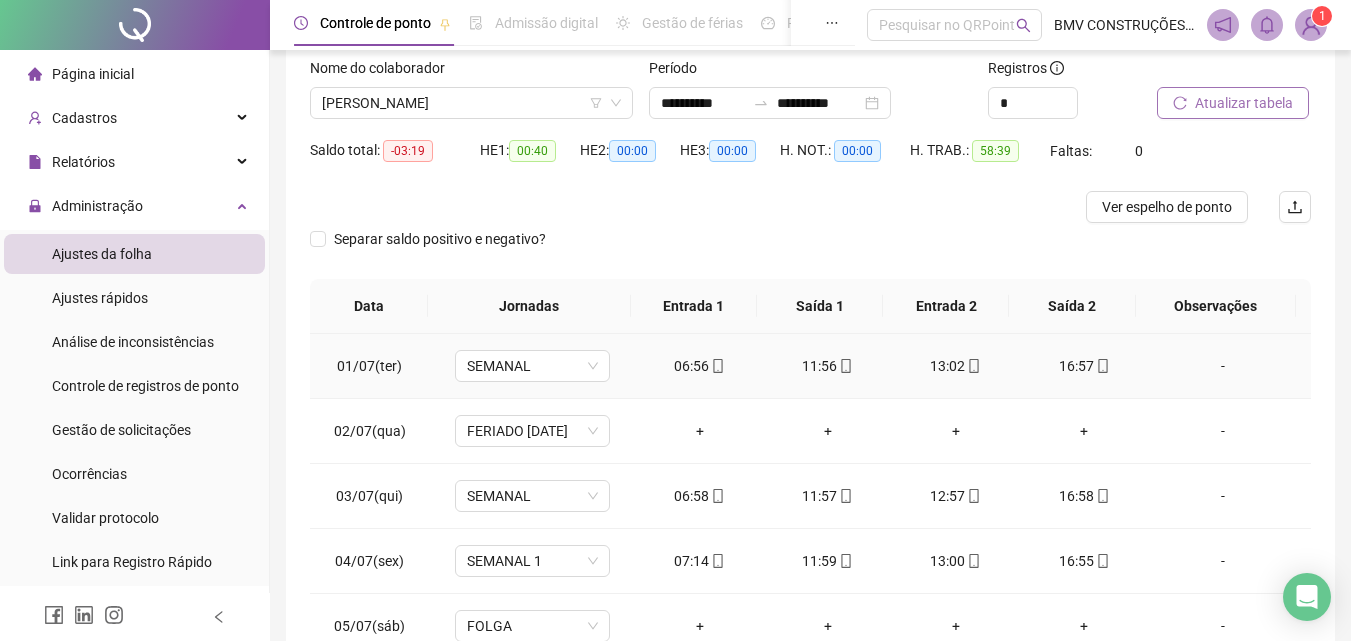 scroll, scrollTop: 357, scrollLeft: 0, axis: vertical 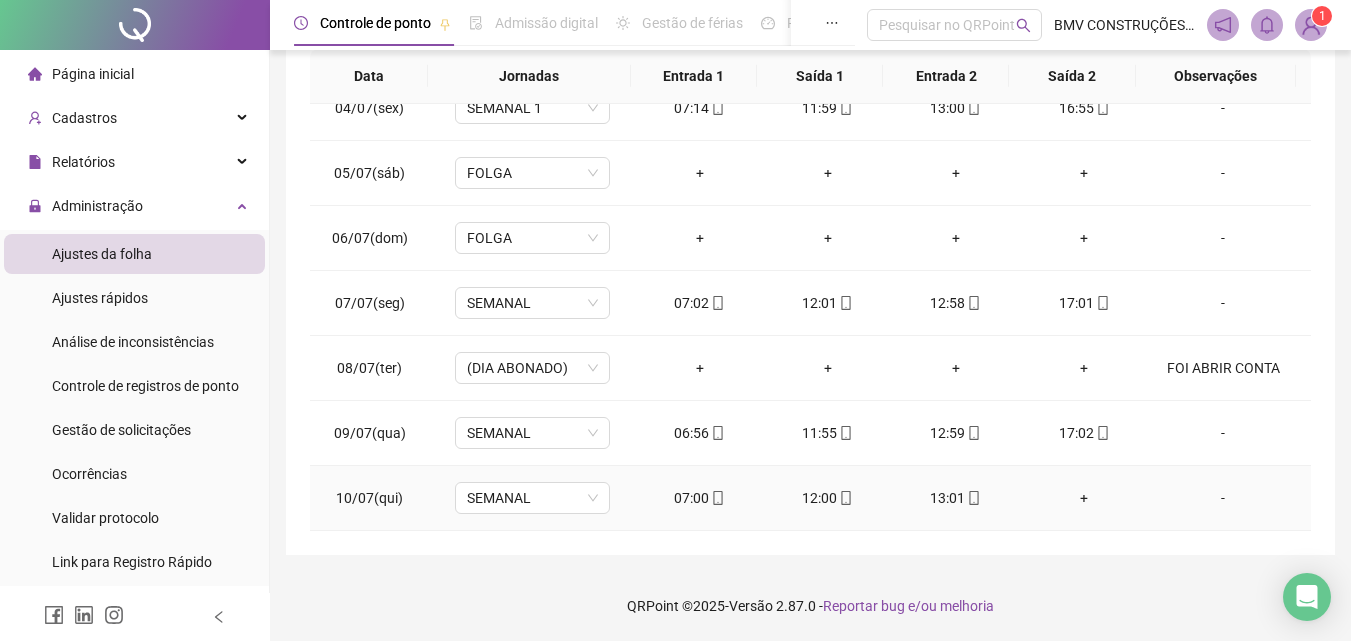 click on "07:00" at bounding box center [700, 498] 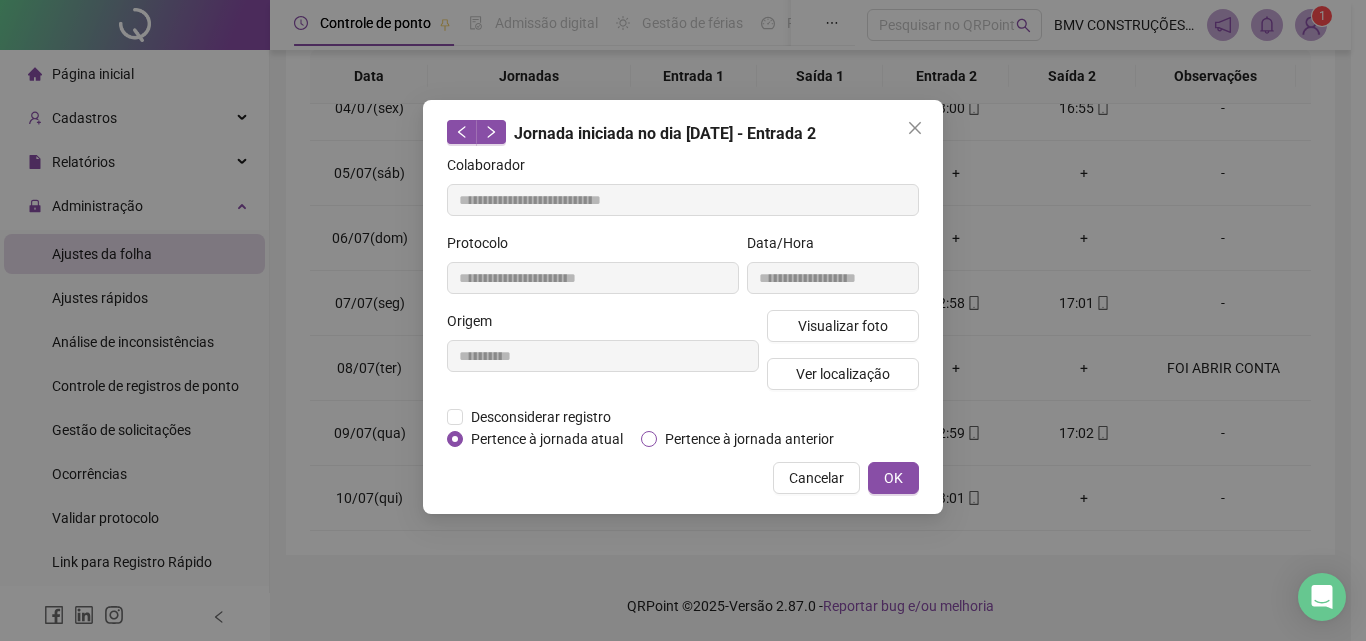 type on "**********" 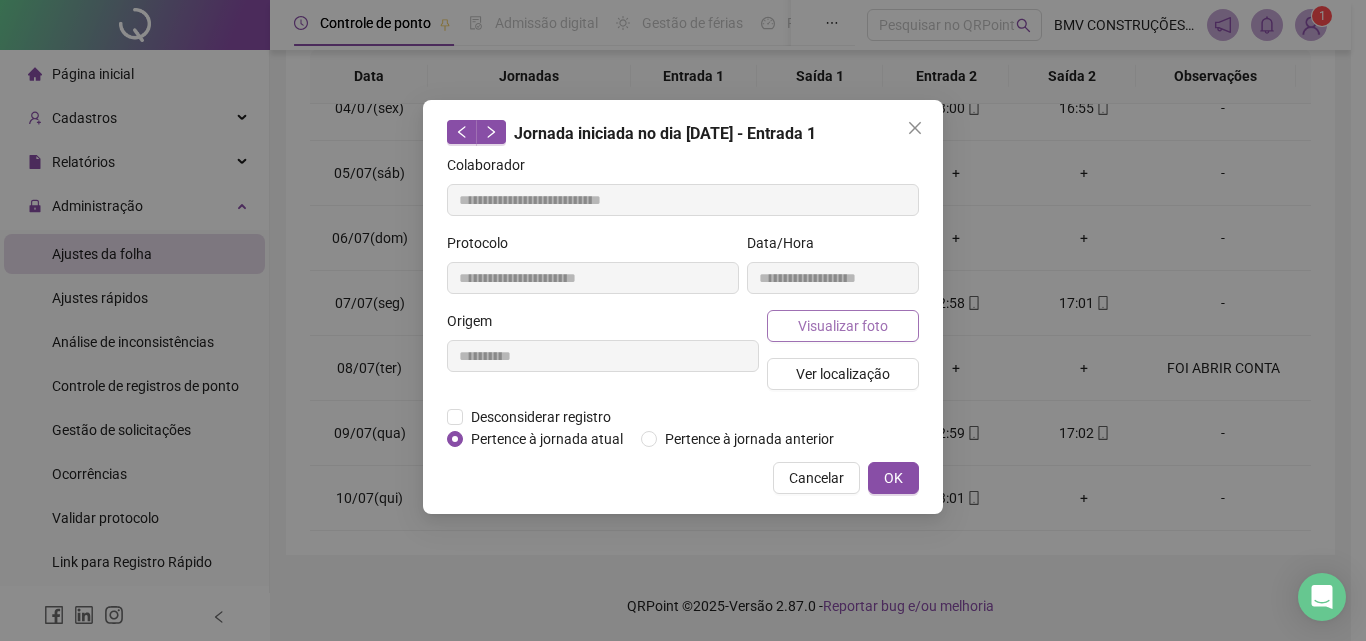 click on "Visualizar foto" at bounding box center (843, 326) 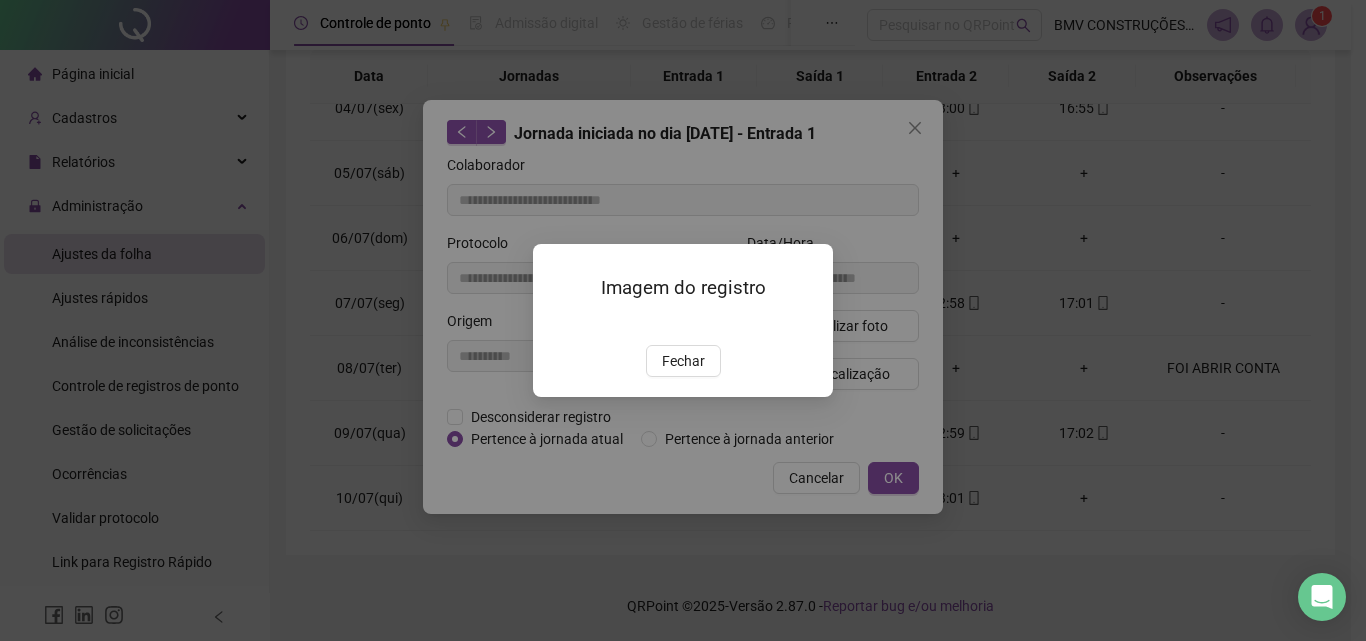 click at bounding box center [557, 324] 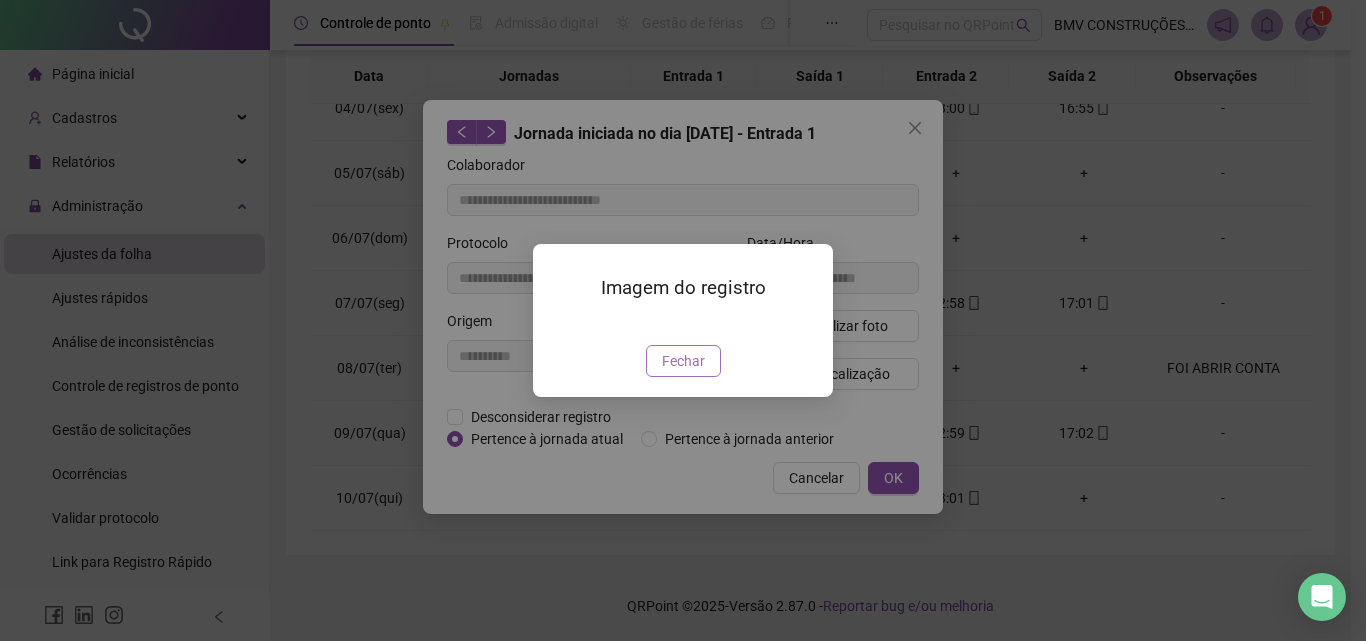 click on "Imagem do registro Fechar" at bounding box center [683, 320] 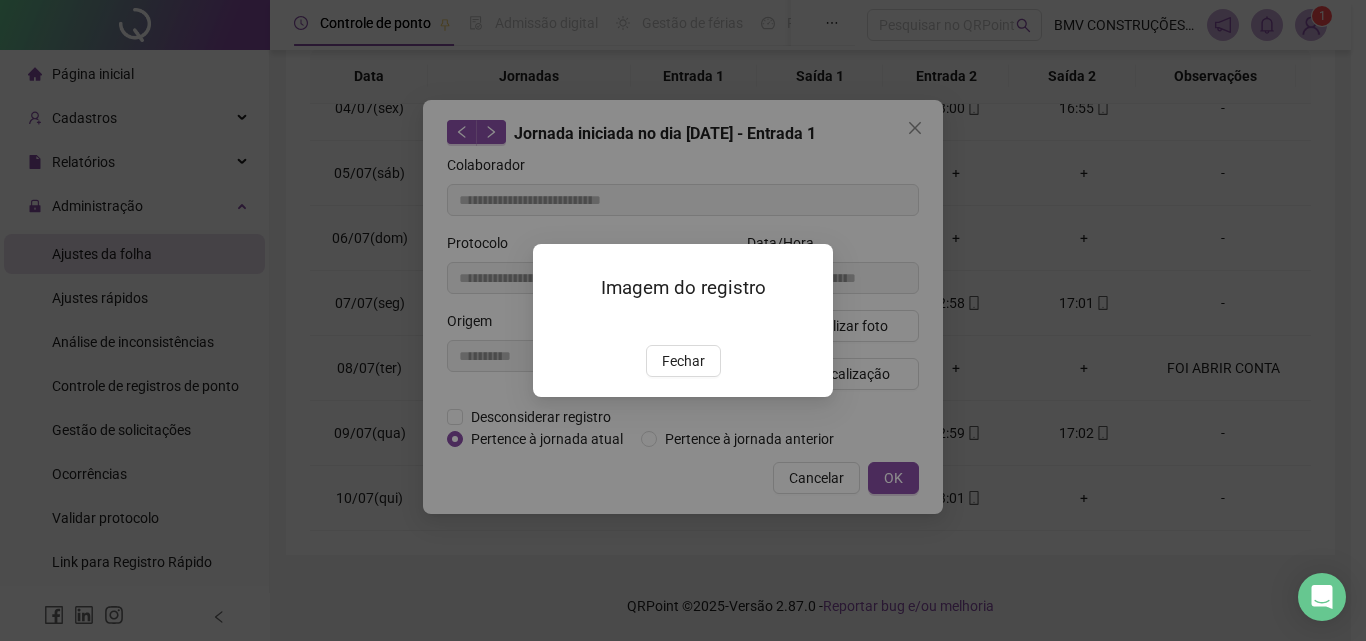 click on "Fechar" at bounding box center [683, 361] 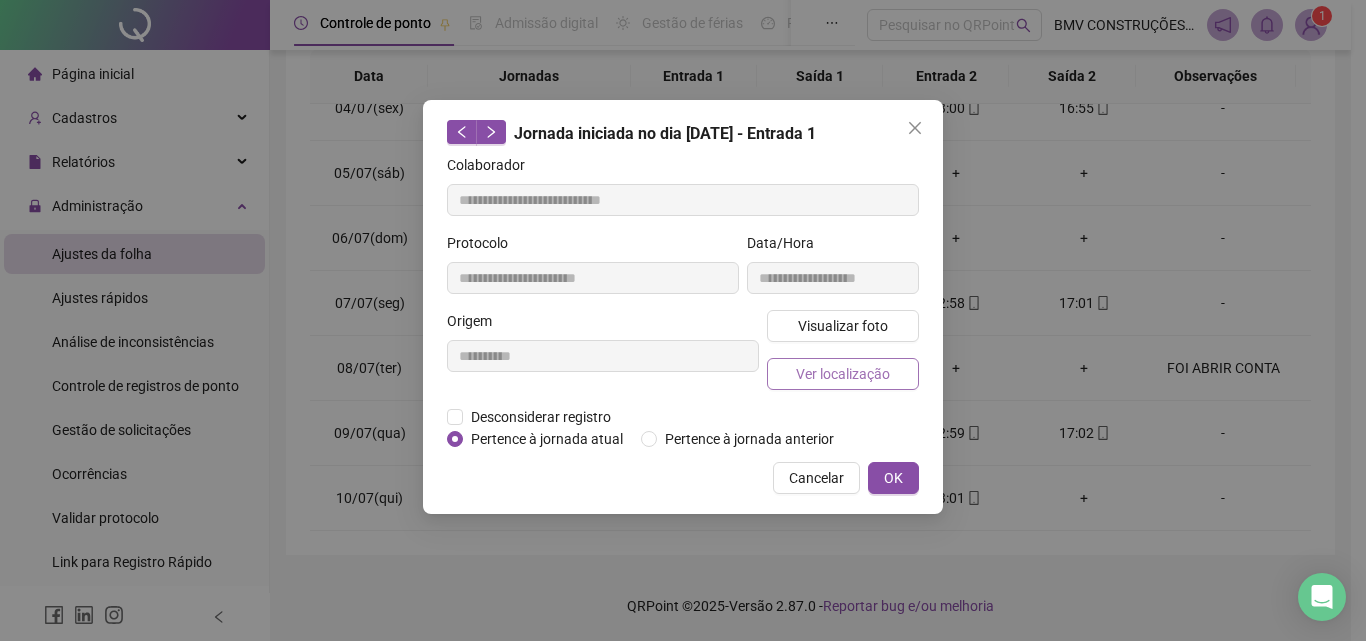 click on "Ver localização" at bounding box center [843, 374] 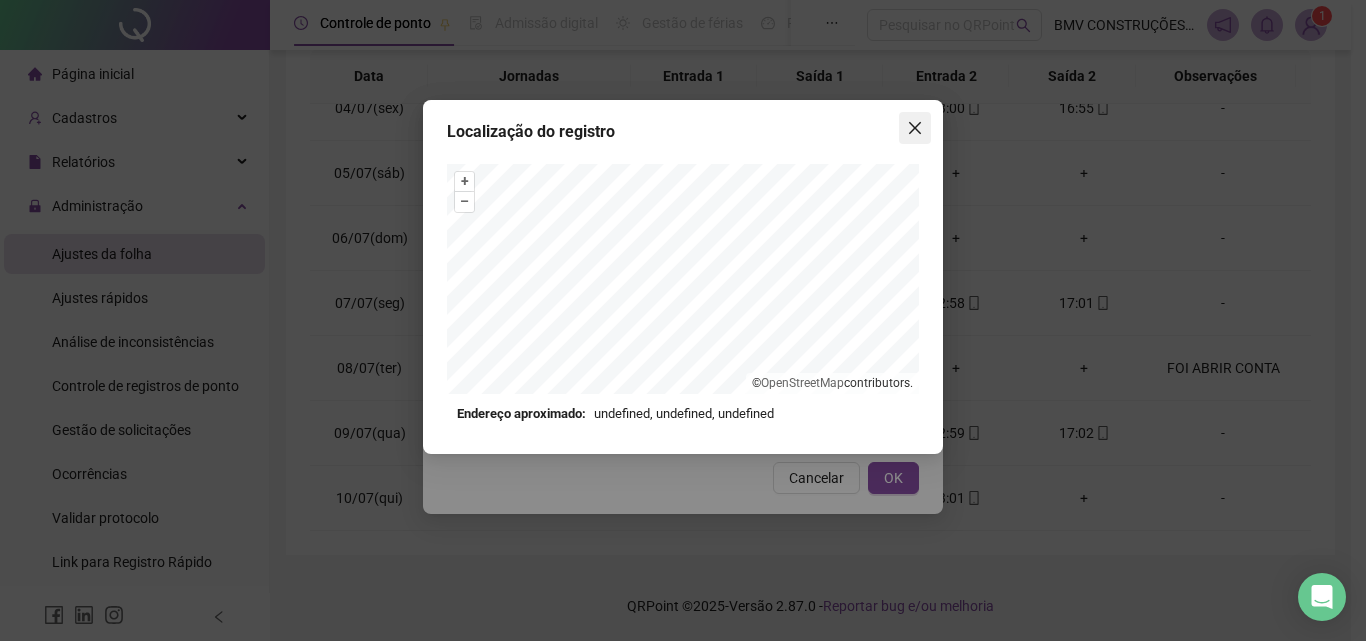 click 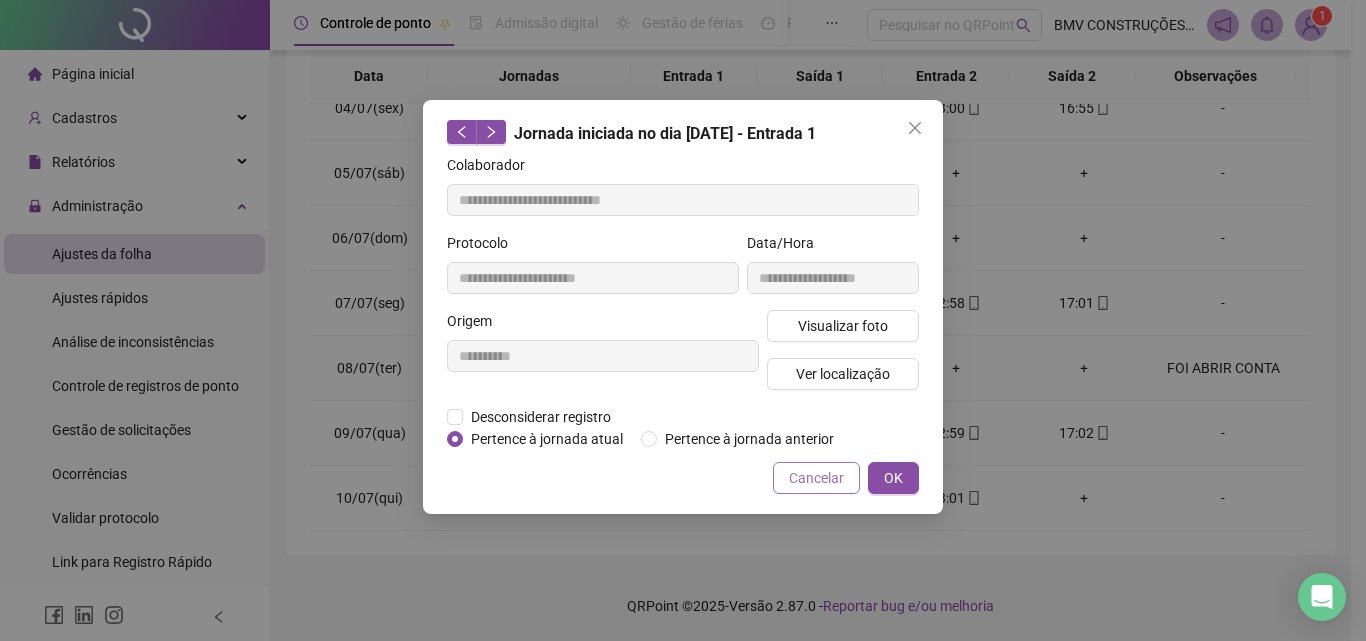 click on "Cancelar" at bounding box center [816, 478] 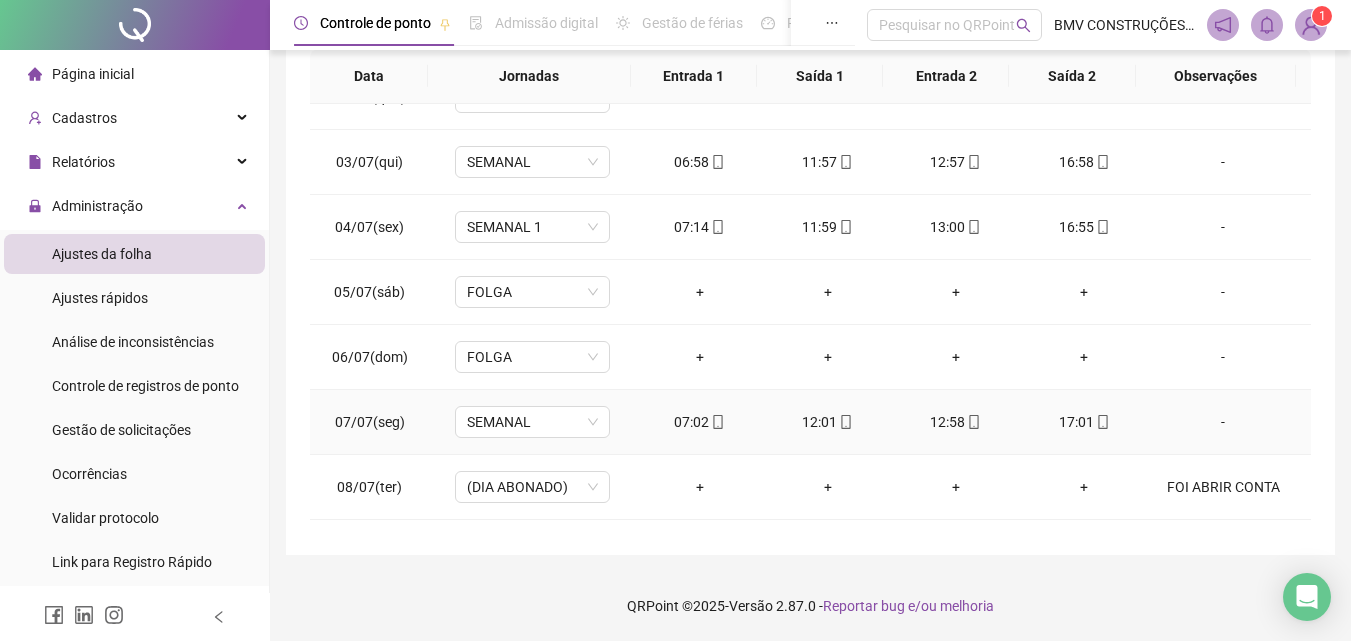 scroll, scrollTop: 0, scrollLeft: 0, axis: both 